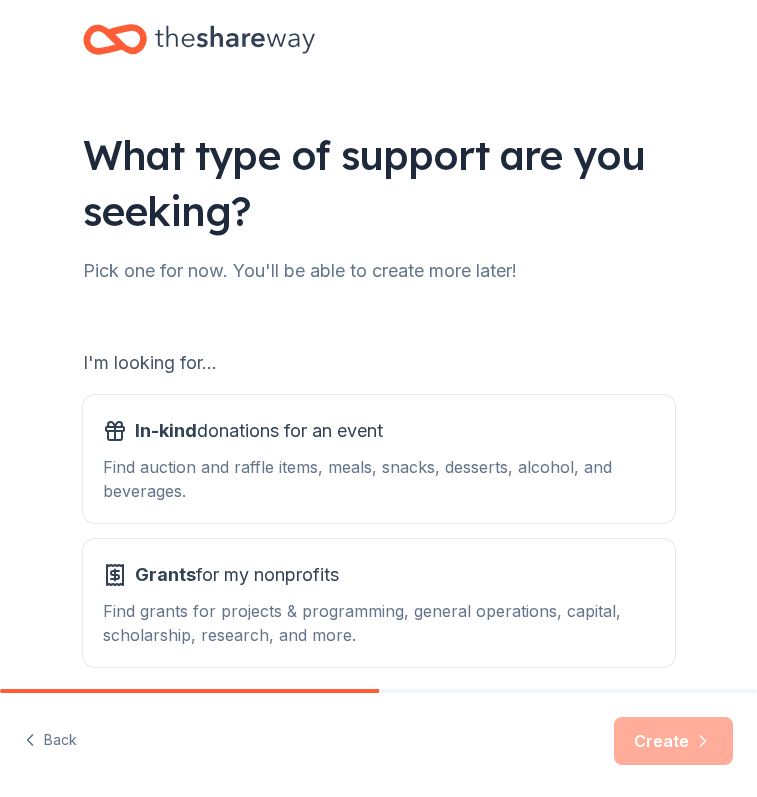 scroll, scrollTop: 0, scrollLeft: 0, axis: both 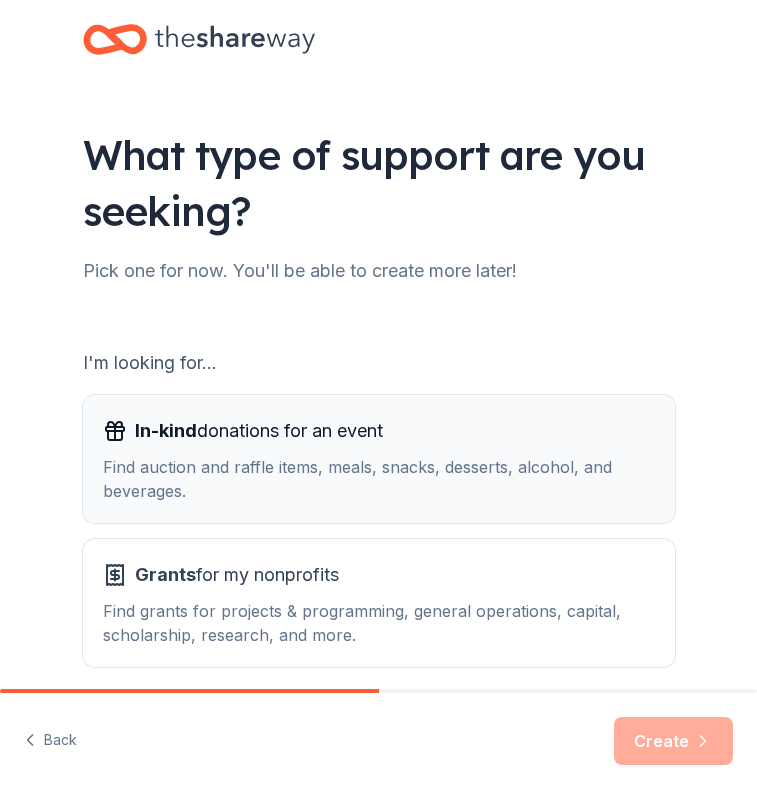 click on "In-kind  donations for an event Find auction and raffle items, meals, snacks, desserts, alcohol, and beverages." at bounding box center (379, 459) 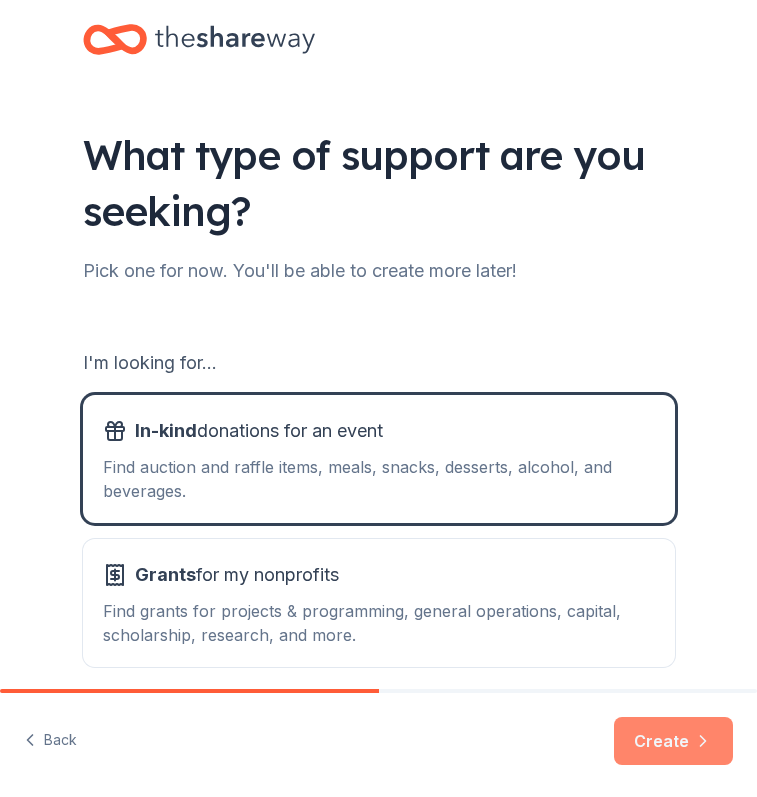 click on "Create" at bounding box center [673, 741] 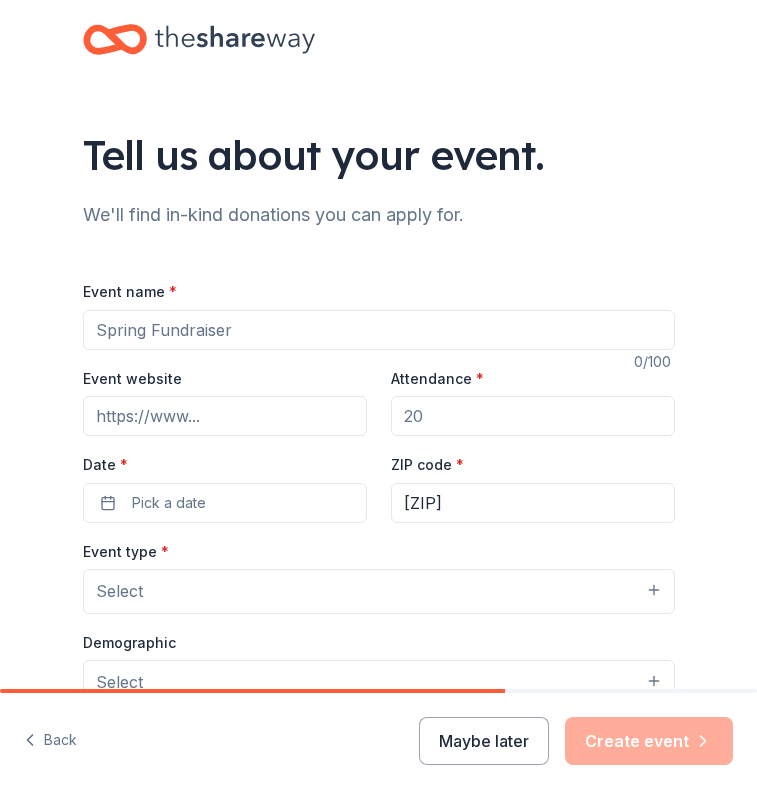 click on "Event name *" at bounding box center [379, 330] 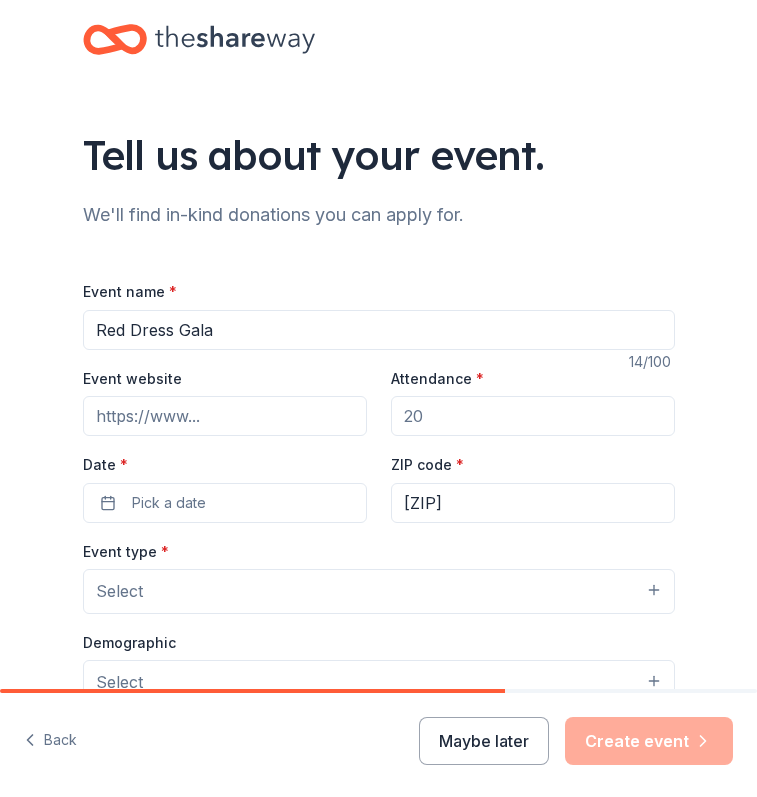 type on "Red Dress Gala" 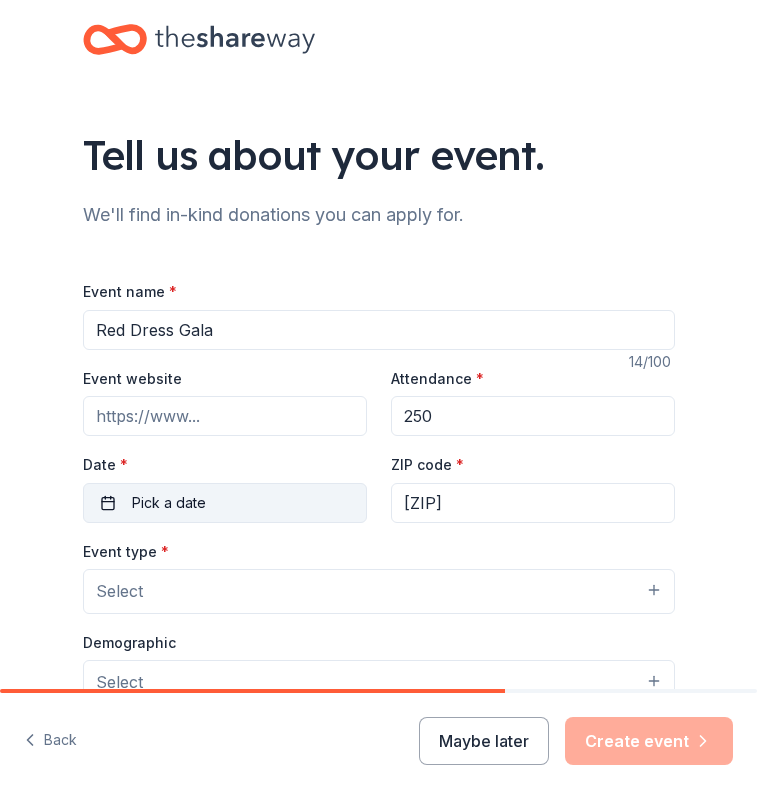type on "250" 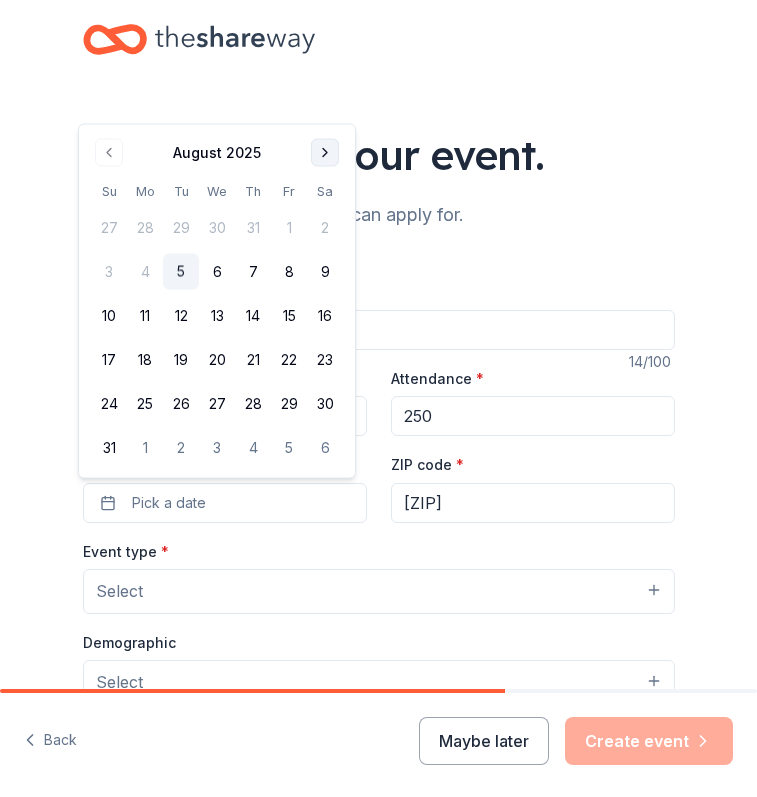 click at bounding box center [325, 153] 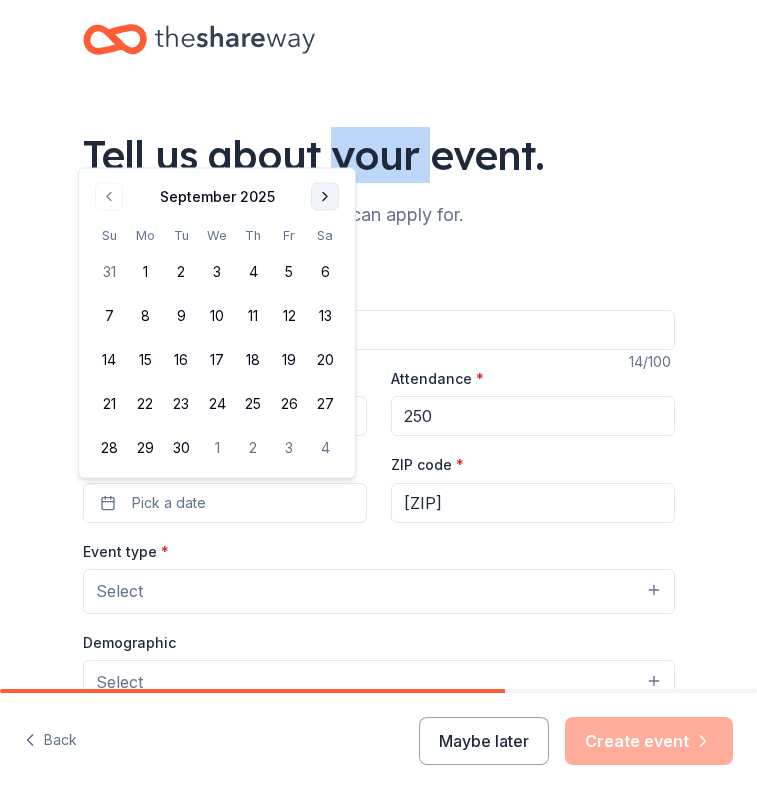 click on "Tell us about your event." at bounding box center [379, 155] 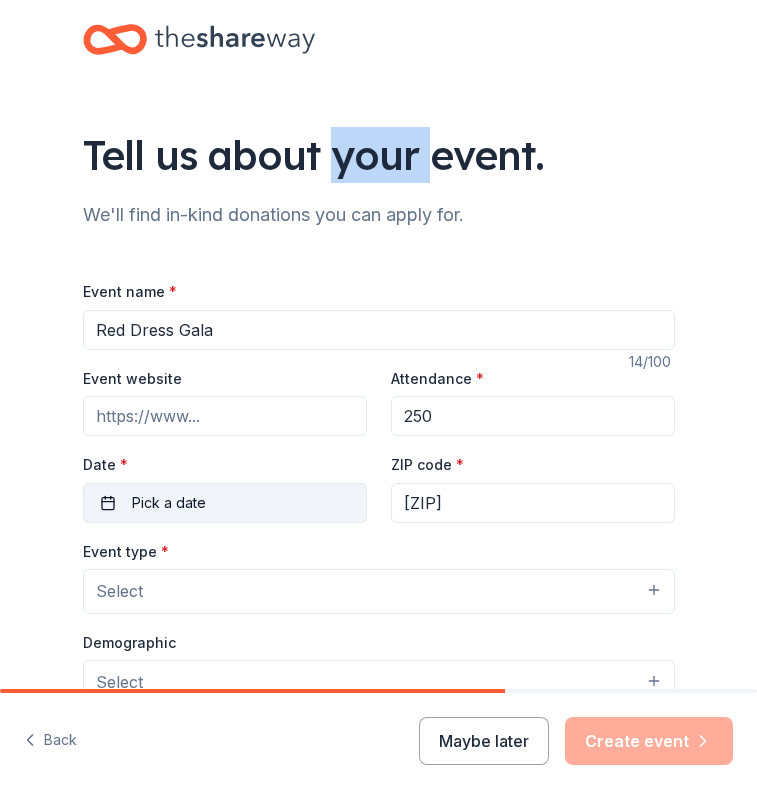 click on "Pick a date" at bounding box center [225, 503] 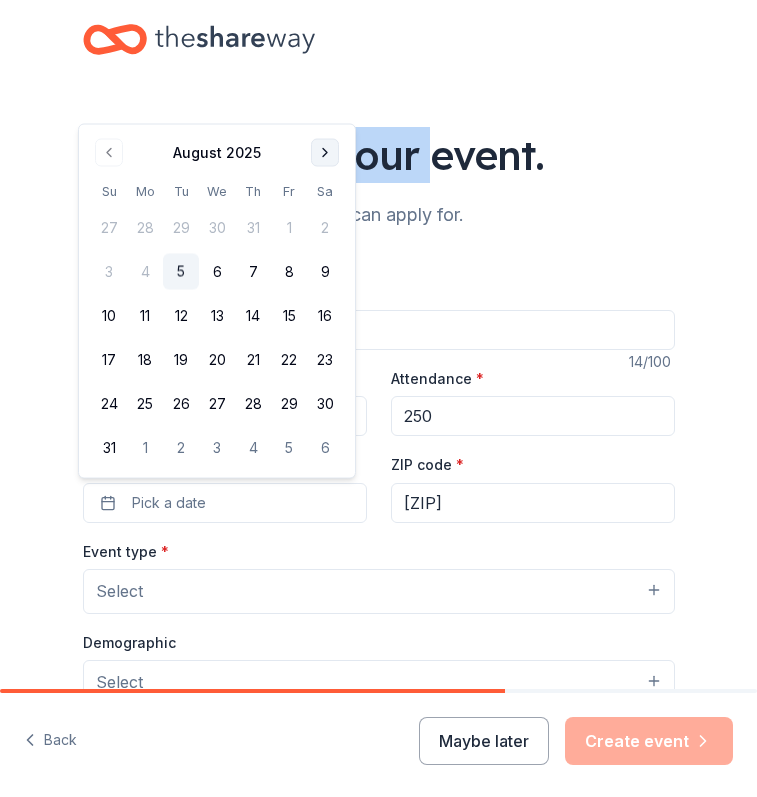 click at bounding box center [325, 153] 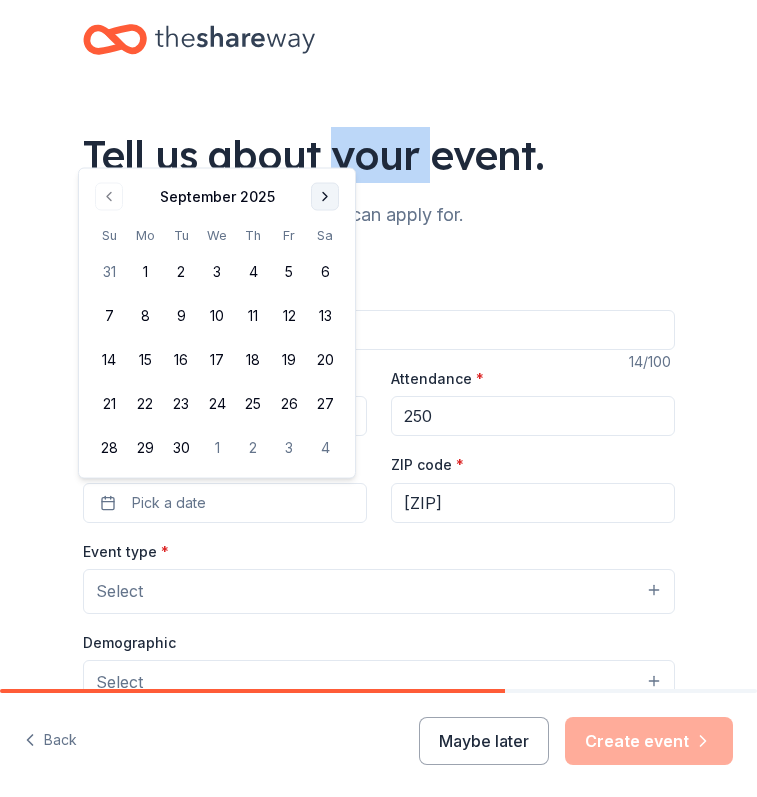 click at bounding box center (325, 197) 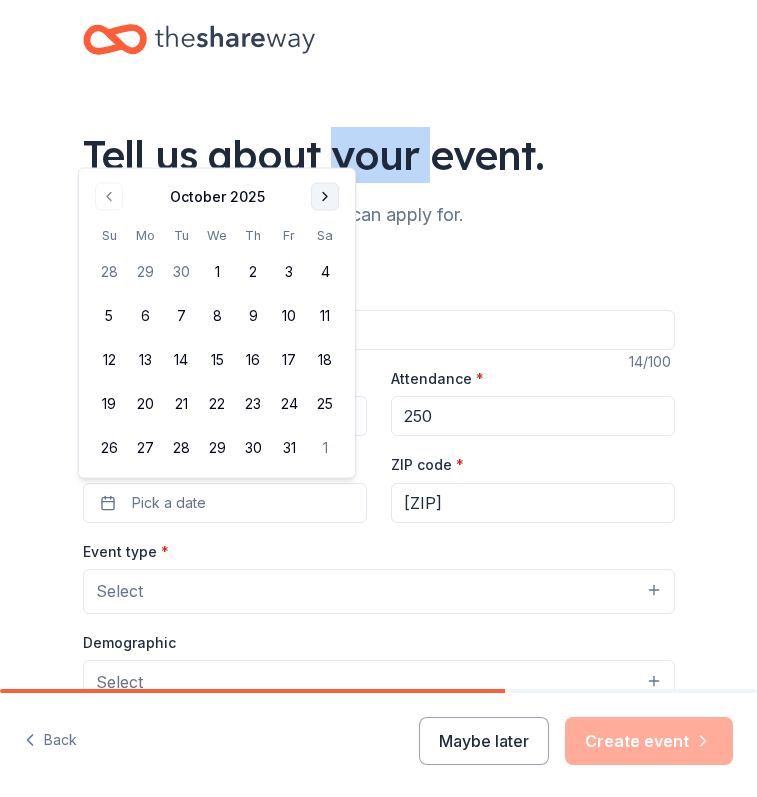 click at bounding box center (325, 197) 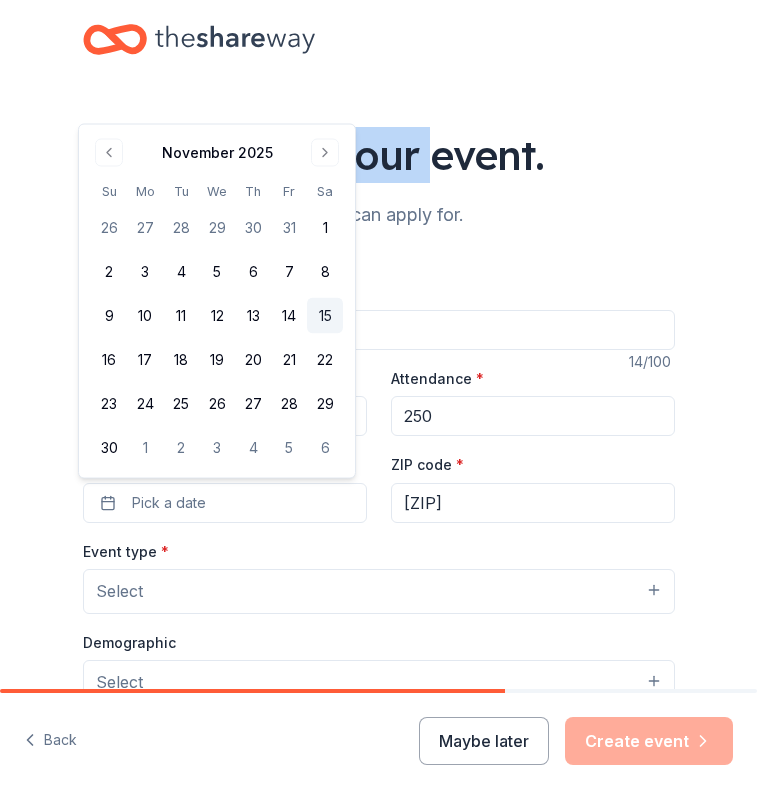 click on "15" at bounding box center [325, 316] 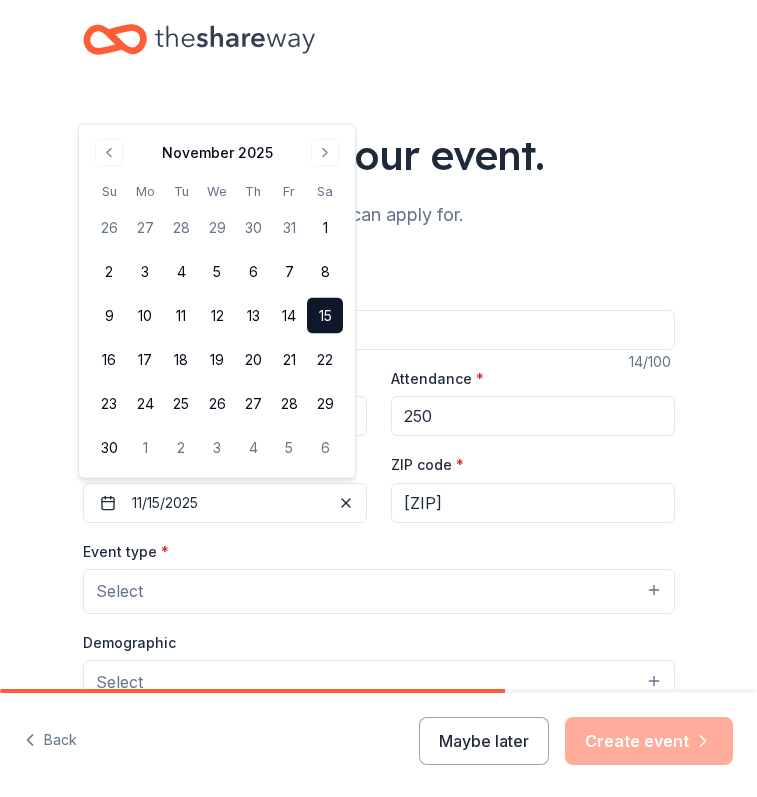 click on "Event name * Red Dress Gala 14 /100 Event website Attendance * 250 Date * 11/15/2025 ZIP code * 50014 Event type * Select Demographic Select We use this information to help brands find events with their target demographic to sponsor their products. Mailing address Apt/unit Description What are you looking for? * Auction & raffle Meals Snacks Desserts Alcohol Beverages Send me reminders Email me reminders of donor application deadlines Recurring event" at bounding box center (379, 731) 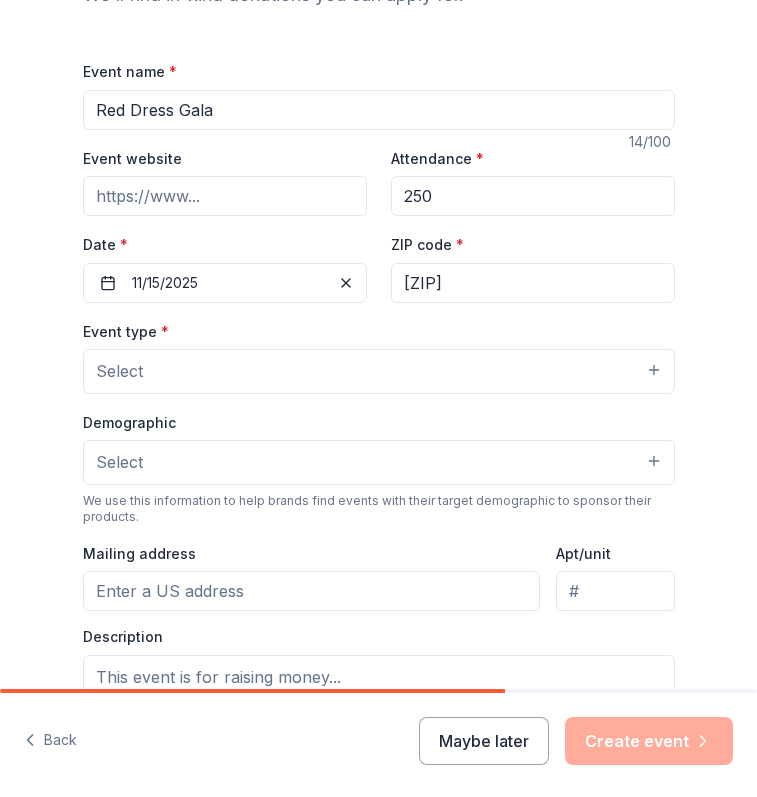 scroll, scrollTop: 300, scrollLeft: 0, axis: vertical 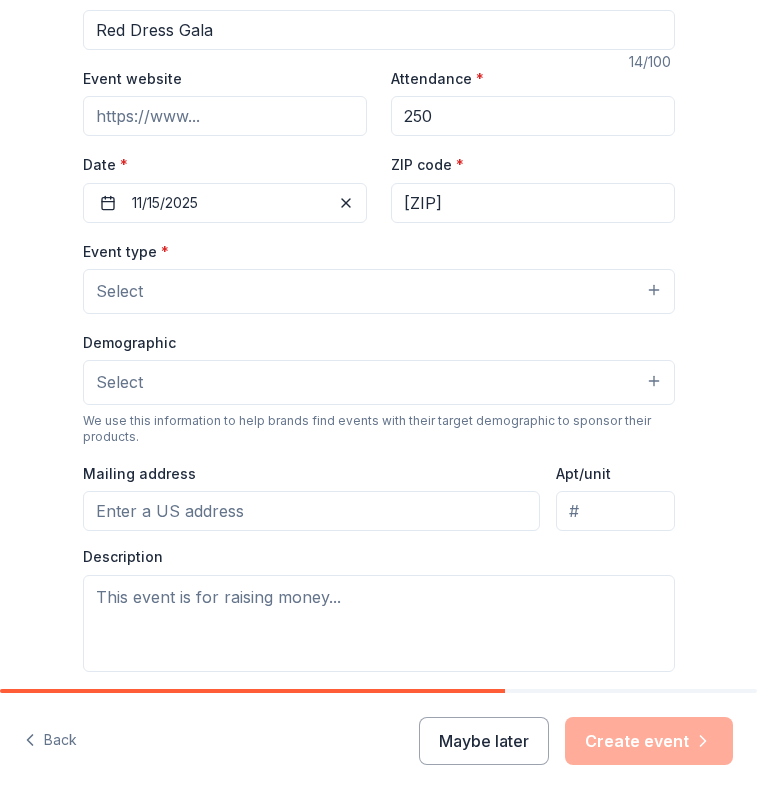 click on "Select" at bounding box center [379, 291] 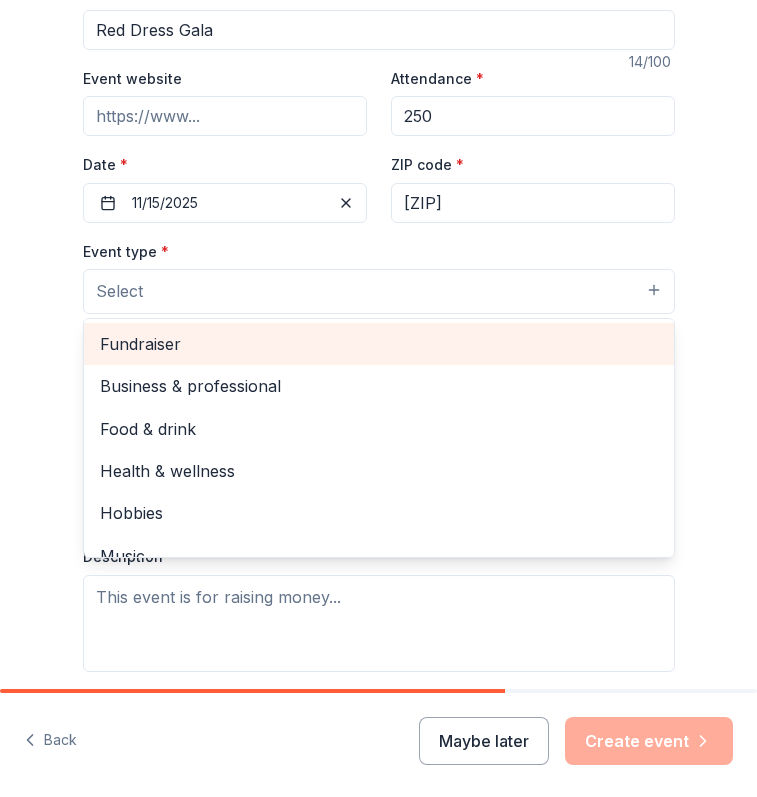 click on "Fundraiser" at bounding box center [379, 344] 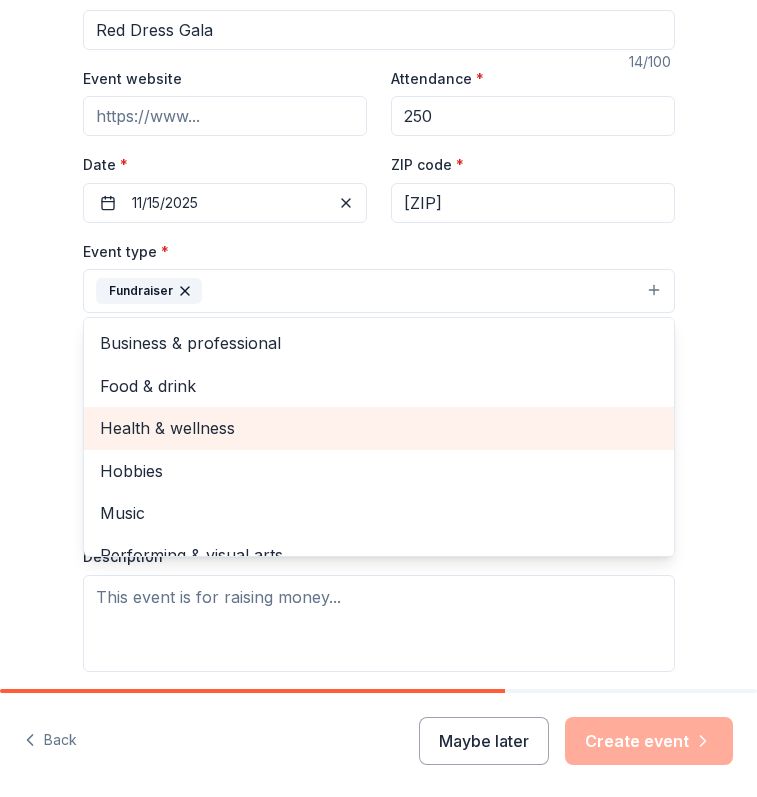 click on "Health & wellness" at bounding box center (379, 428) 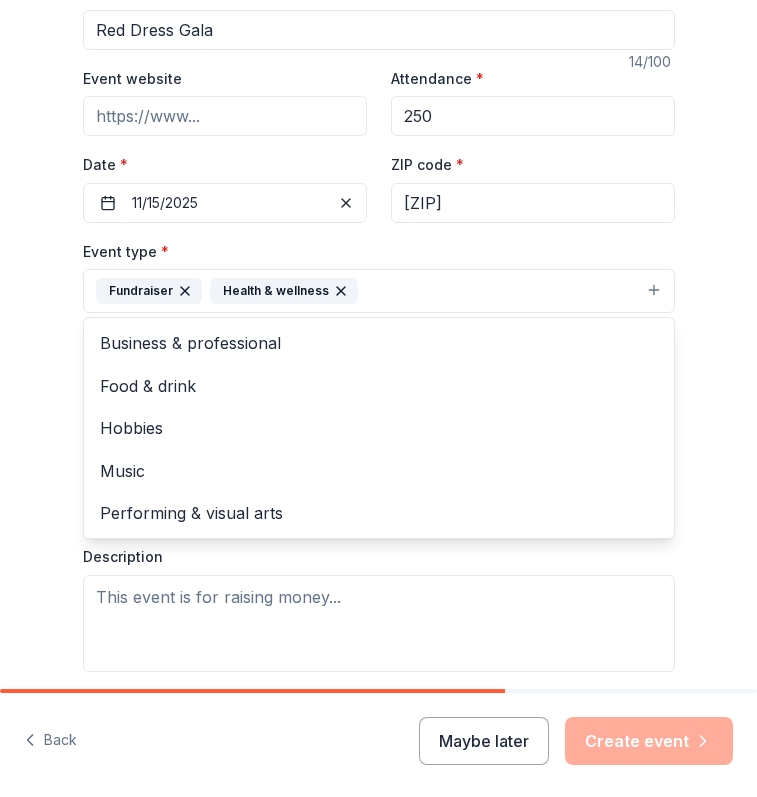 click on "Event name * Red Dress Gala 14 /100 Event website Attendance * 250 Date * 11/15/2025 ZIP code * 50014 Event type * Fundraiser Health & wellness Business & professional Food & drink Hobbies Music Performing & visual arts Demographic Select We use this information to help brands find events with their target demographic to sponsor their products. Mailing address Apt/unit Description What are you looking for? * Auction & raffle Meals Snacks Desserts Alcohol Beverages Send me reminders Email me reminders of donor application deadlines Recurring event" at bounding box center (379, 446) 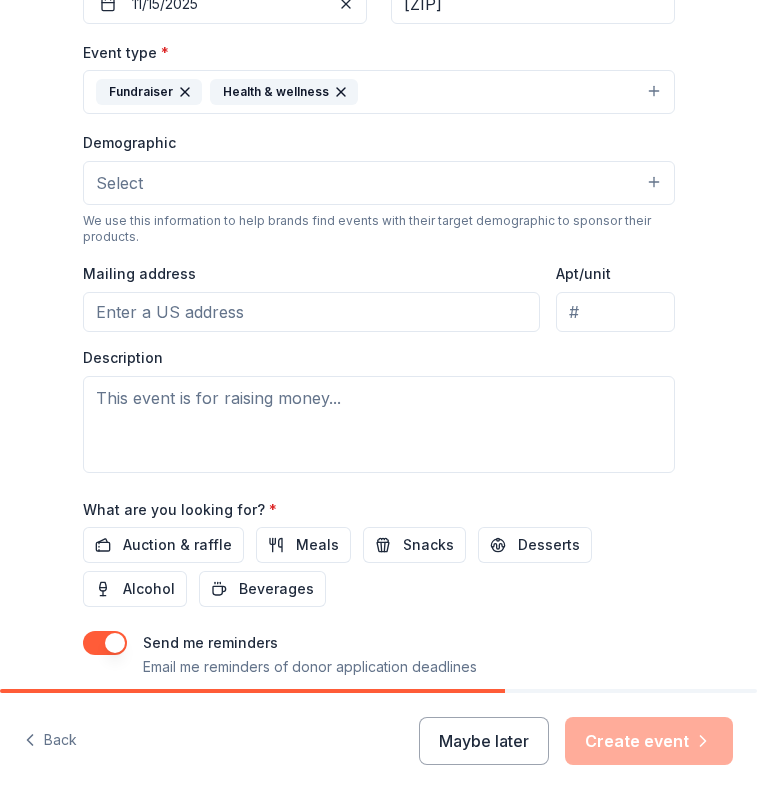 scroll, scrollTop: 500, scrollLeft: 0, axis: vertical 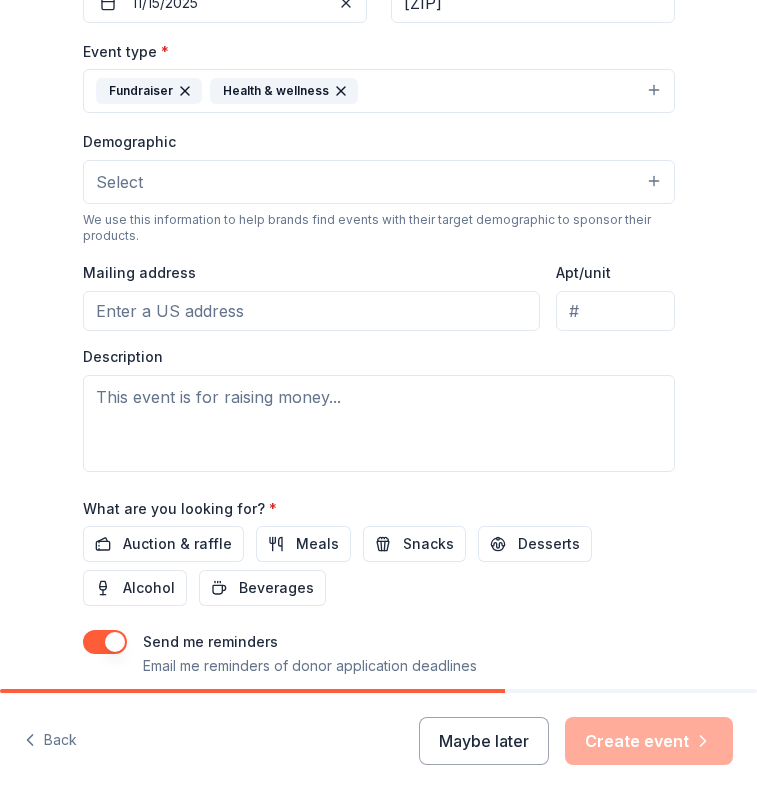 click on "Select" at bounding box center (379, 182) 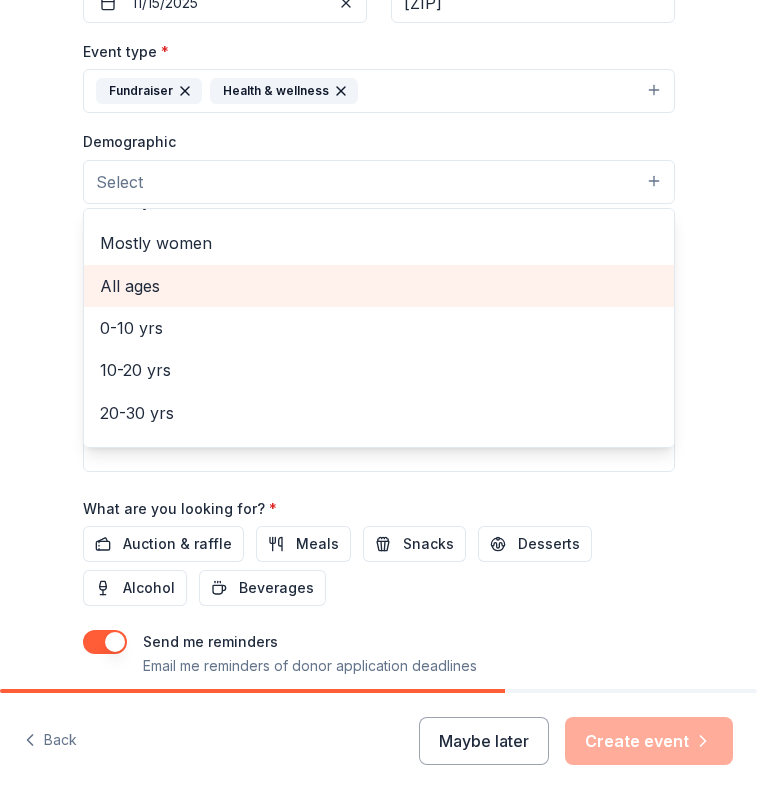 scroll, scrollTop: 100, scrollLeft: 0, axis: vertical 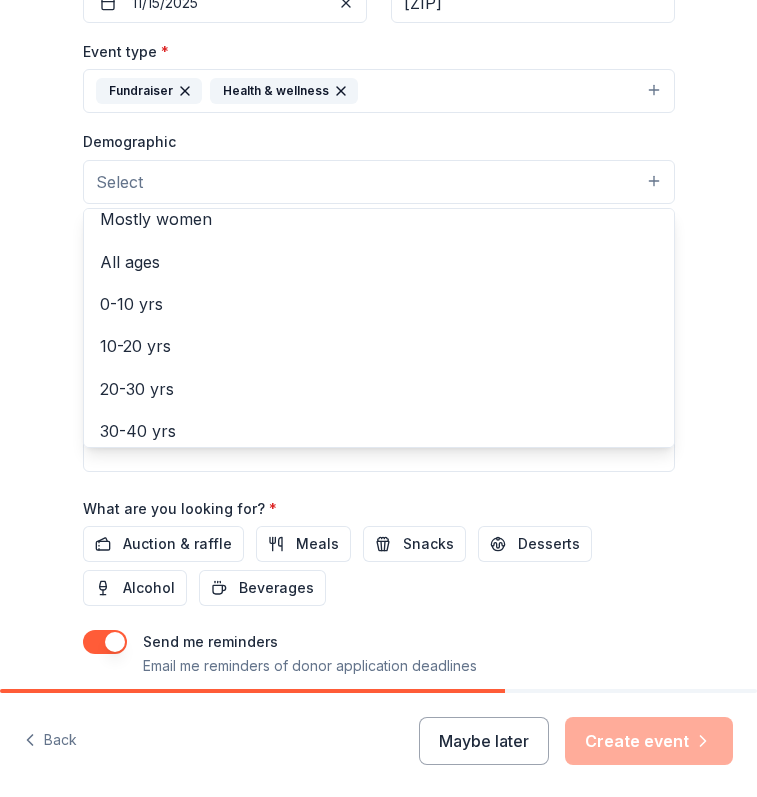 click on "Demographic Select All genders Mostly men Mostly women All ages 0-10 yrs 10-20 yrs 20-30 yrs 30-40 yrs 40-50 yrs 50-60 yrs 60-70 yrs 70-80 yrs 80+ yrs" at bounding box center (379, 166) 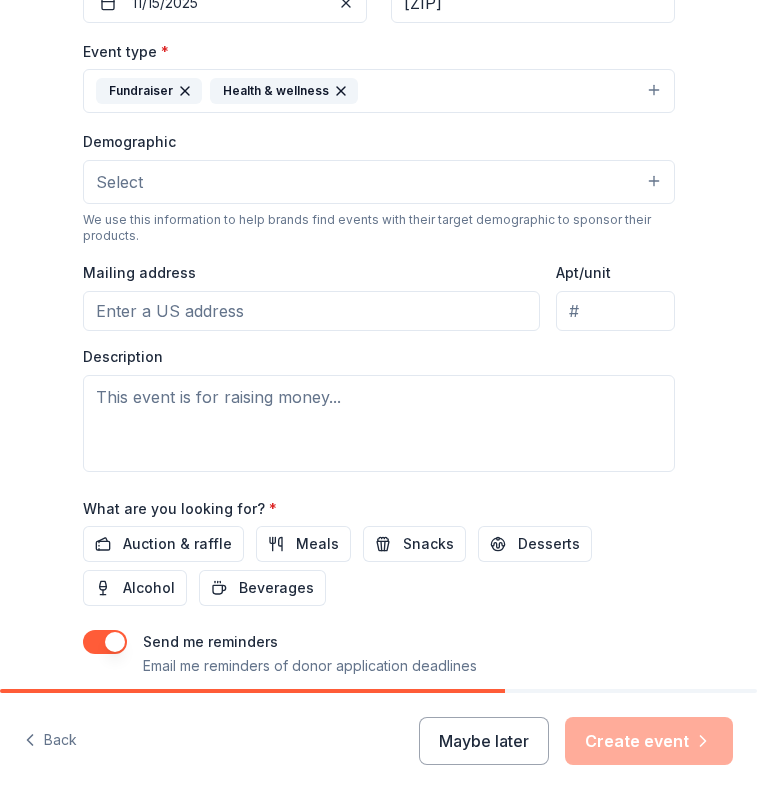 click on "Mailing address" at bounding box center [312, 311] 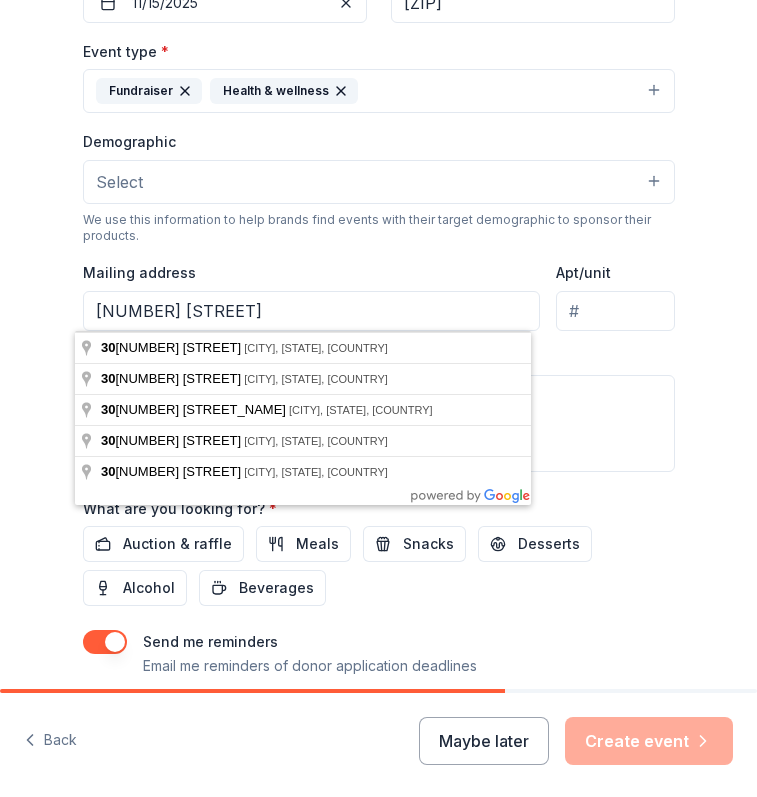 click on "Mailing address 307 Ash Ave" at bounding box center [312, 295] 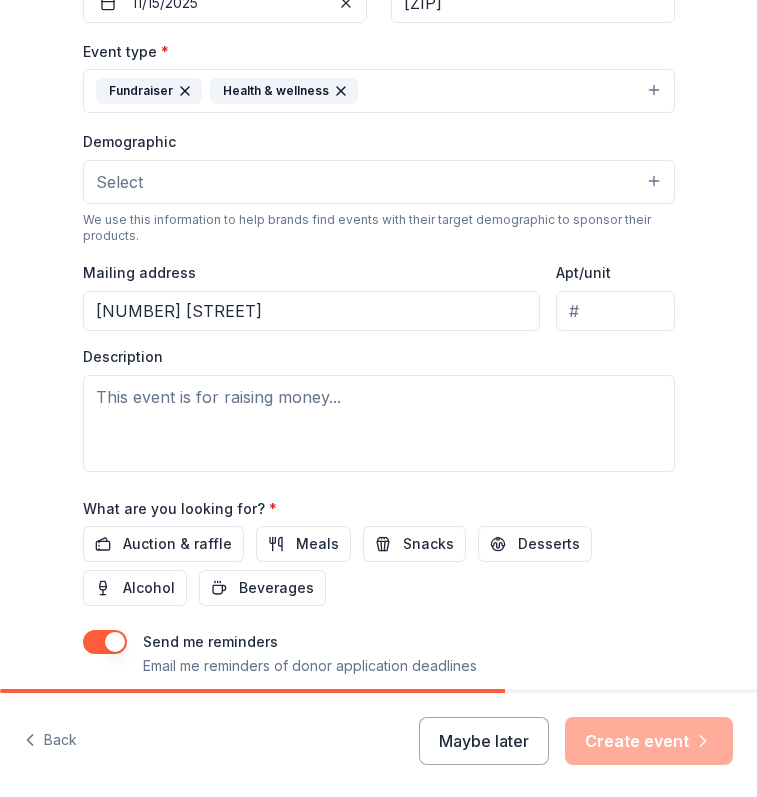 click on "307 Ash Ave" at bounding box center [312, 311] 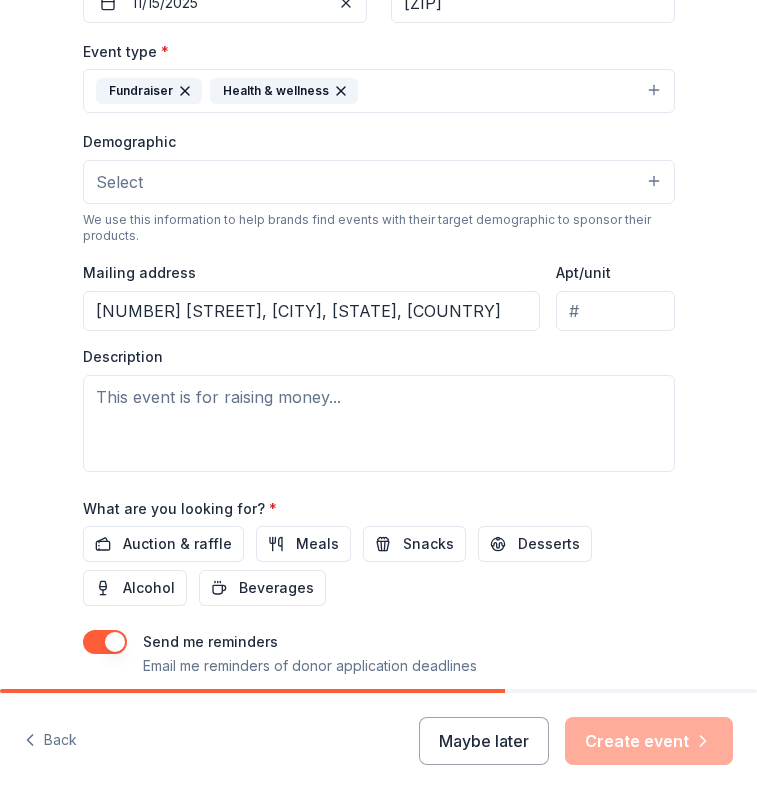 type on "307 Ash Avenue, Ames, IA, 50014" 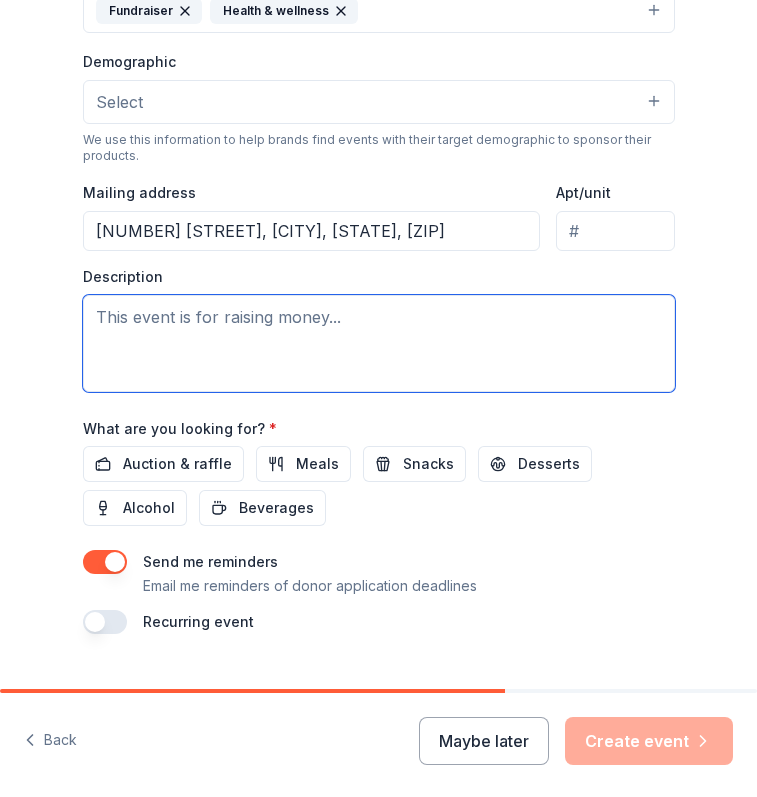 scroll, scrollTop: 600, scrollLeft: 0, axis: vertical 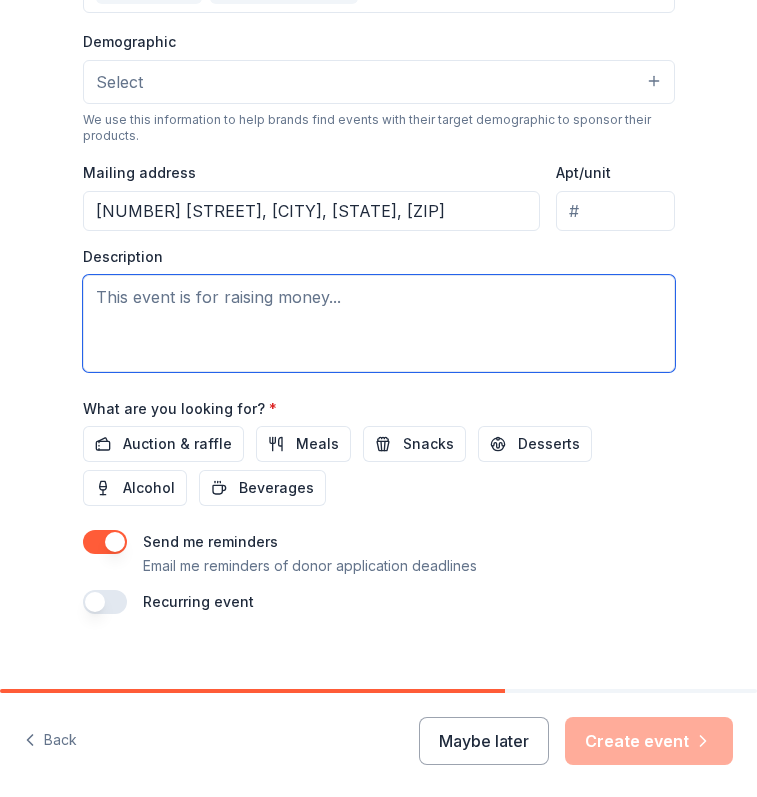 click on "Event name * Red Dress Gala 14 /100 Event website Attendance * 250 Date * 11/15/2025 ZIP code * 50014 Event type * Fundraiser Health & wellness Demographic Select We use this information to help brands find events with their target demographic to sponsor their products. Mailing address 307 Ash Avenue, Ames, IA, 50014 Apt/unit Description What are you looking for? * Auction & raffle Meals Snacks Desserts Alcohol Beverages Send me reminders Email me reminders of donor application deadlines Recurring event" at bounding box center [379, 146] 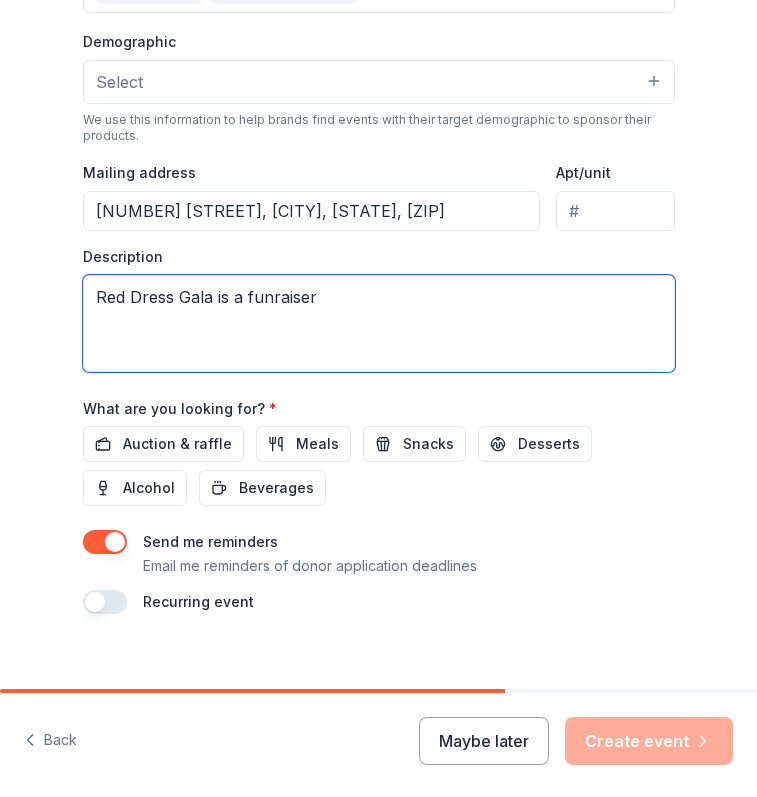 type on "Red Dress Gala is a funraiser" 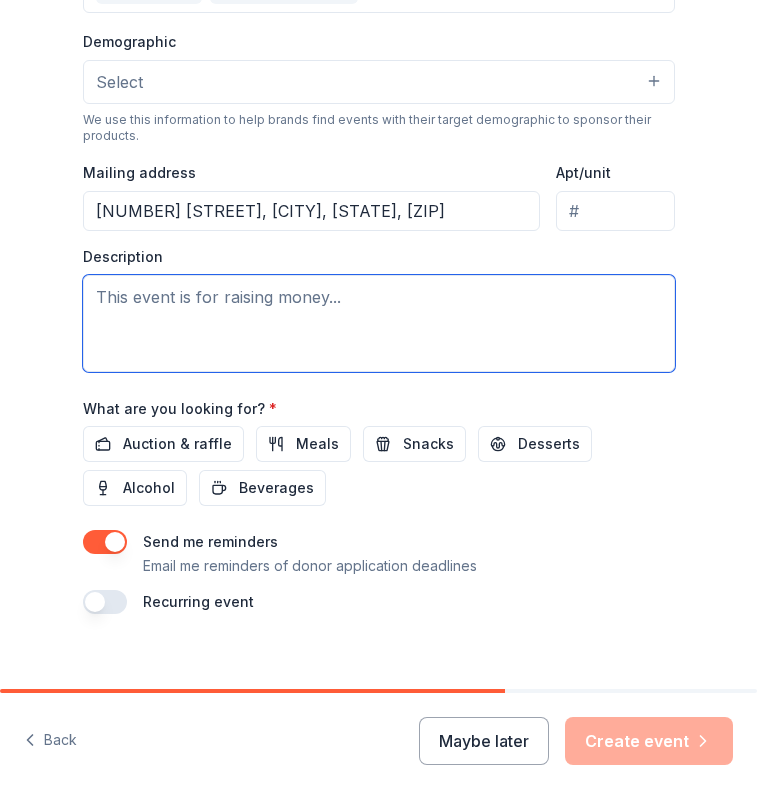 paste on "The Red Dress Gala is Alpha Phi’s premier annual philanthropic event, dedicated to supporting the Alpha Phi Foundation and raising awareness for women’s heart health. Held each fall, the Gala brings together students, families, alumnae, and community members for an inspiring evening that includes dinner, guest speakers, and a silent auction. All proceeds go toward funding critical research, education, and advocacy focused on women’s cardiovascular health—a historically underfunded and underrepresented area in medicine." 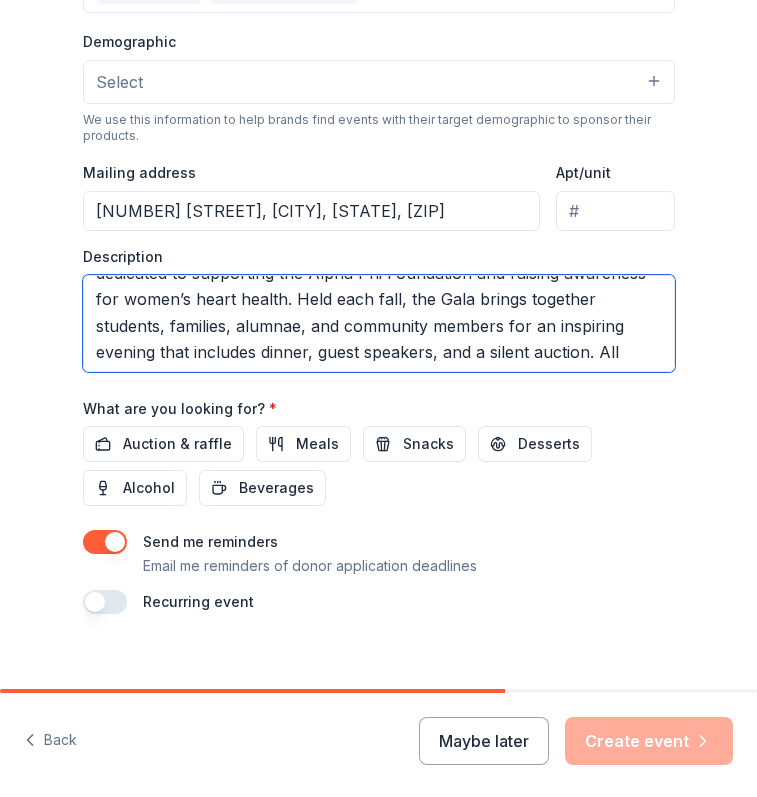 scroll, scrollTop: 0, scrollLeft: 0, axis: both 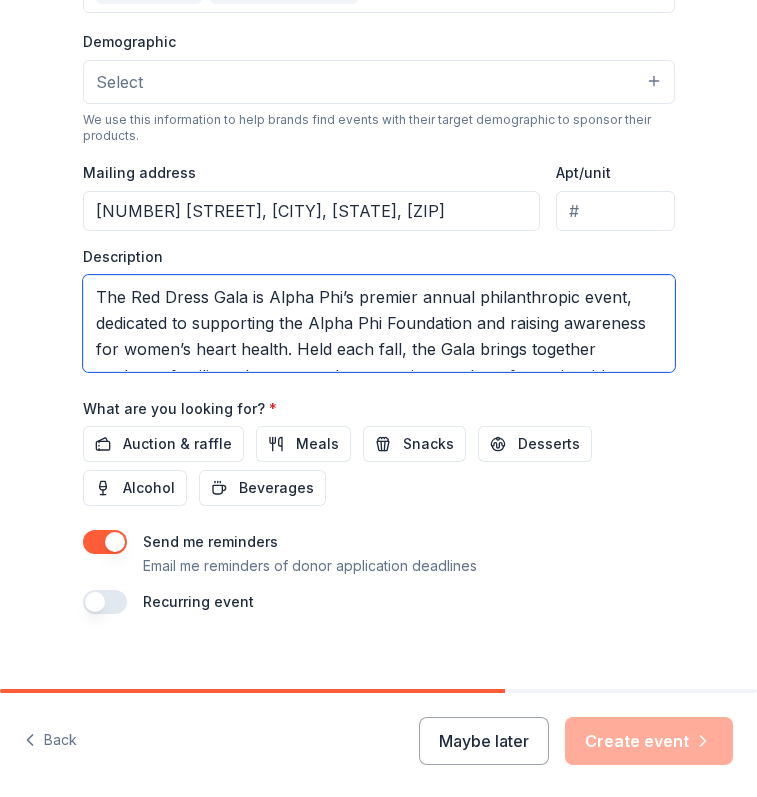 click on "The Red Dress Gala is Alpha Phi’s premier annual philanthropic event, dedicated to supporting the Alpha Phi Foundation and raising awareness for women’s heart health. Held each fall, the Gala brings together students, families, alumnae, and community members for an inspiring evening that includes dinner, guest speakers, and a silent auction. All proceeds go toward funding critical research, education, and advocacy focused on women’s cardiovascular health—a historically underfunded and underrepresented area in medicine." at bounding box center [379, 323] 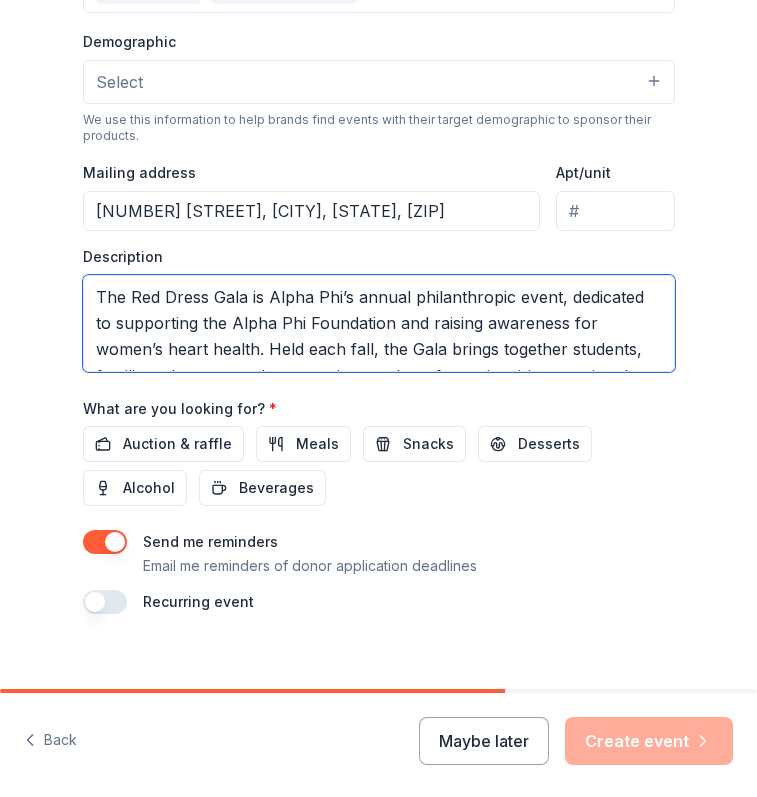 click on "The Red Dress Gala is Alpha Phi’s annual philanthropic event, dedicated to supporting the Alpha Phi Foundation and raising awareness for women’s heart health. Held each fall, the Gala brings together students, families, alumnae, and community members for an inspiring evening that includes dinner, guest speakers, and a silent auction. All proceeds go toward funding critical research, education, and advocacy focused on women’s cardiovascular health—a historically underfunded and underrepresented area in medicine." at bounding box center [379, 323] 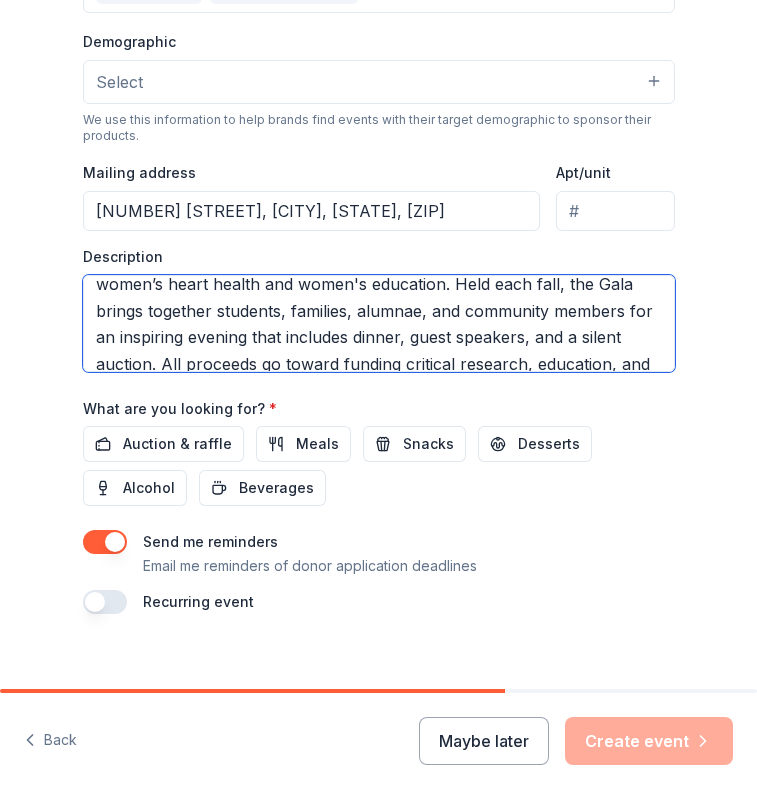scroll, scrollTop: 100, scrollLeft: 0, axis: vertical 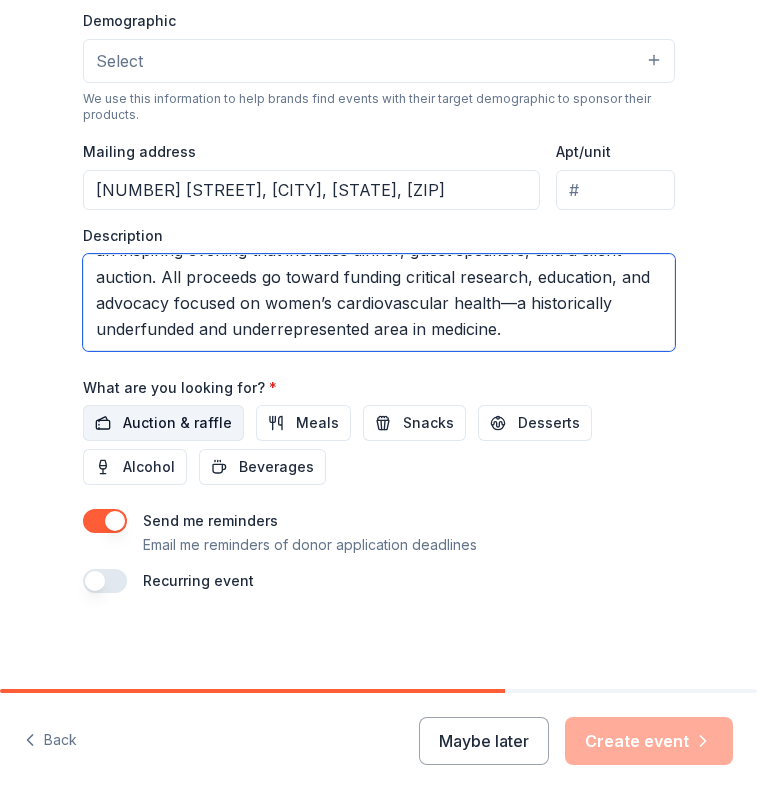 type on "The Red Dress Gala is Alpha Phi’s annual philanthropic event, dedicated to supporting the Alpha Phi Foundation and raising awareness for women’s heart health and women's education. Held each fall, the Gala brings together students, families, alumnae, and community members for an inspiring evening that includes dinner, guest speakers, and a silent auction. All proceeds go toward funding critical research, education, and advocacy focused on women’s cardiovascular health—a historically underfunded and underrepresented area in medicine." 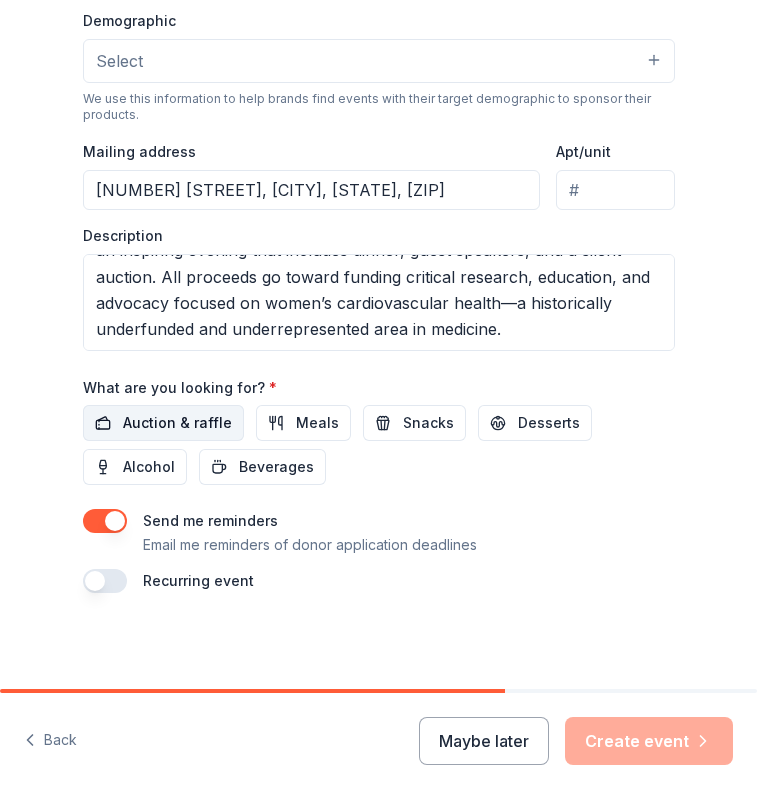 click on "Auction & raffle" at bounding box center [177, 423] 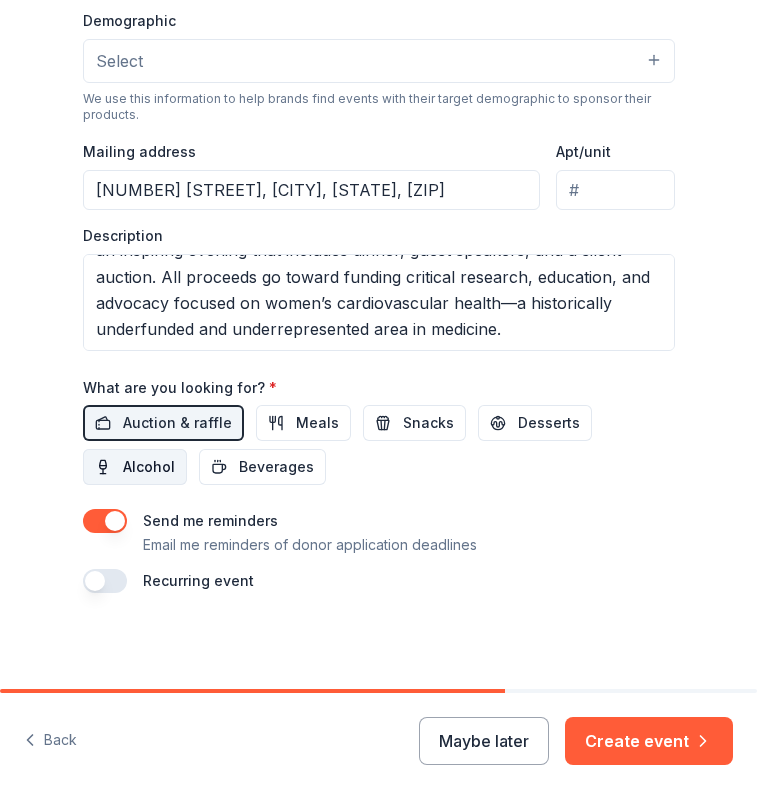 click on "Alcohol" at bounding box center (149, 467) 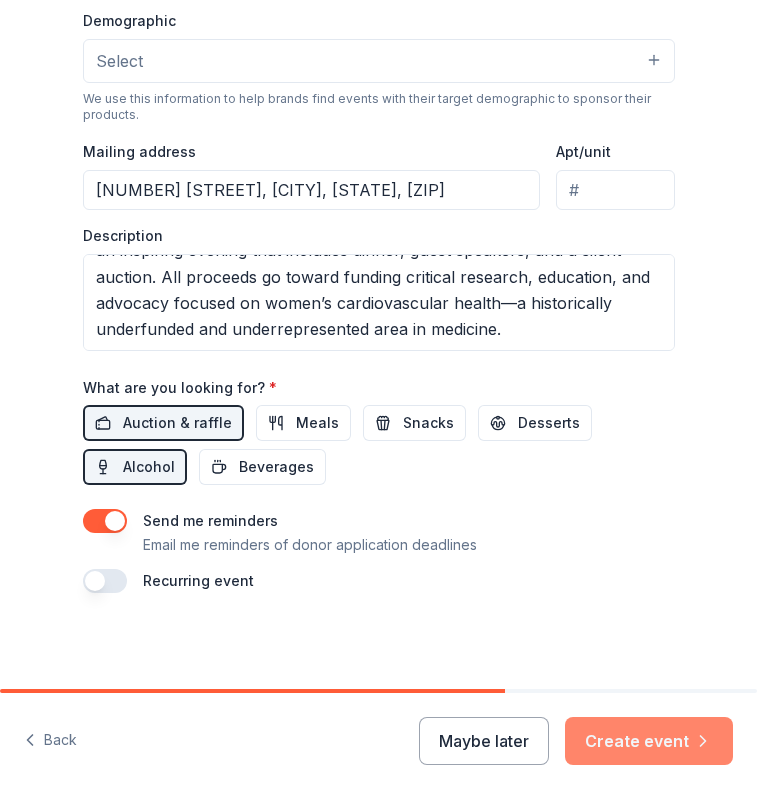 click on "Create event" at bounding box center [649, 741] 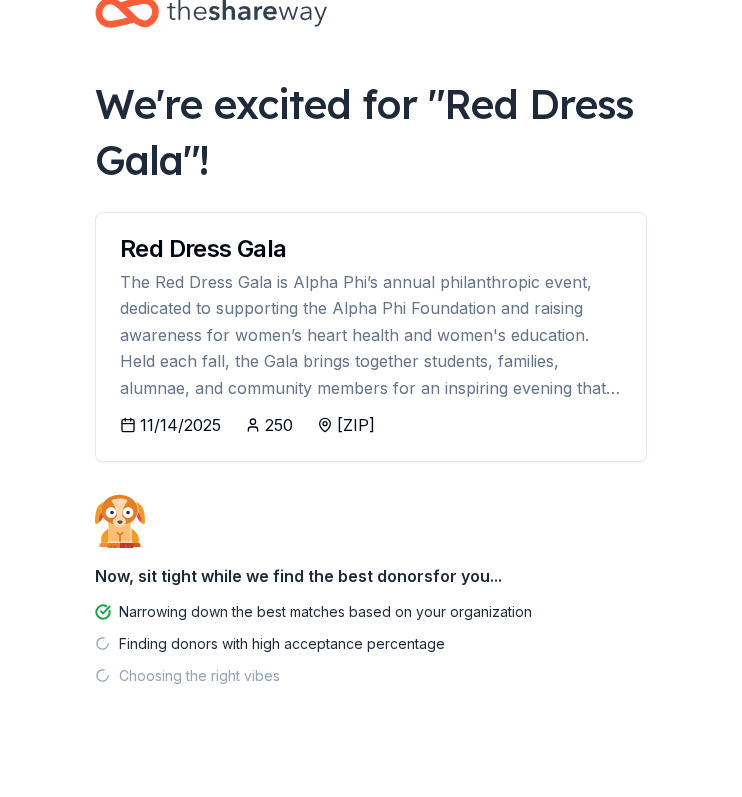 scroll, scrollTop: 74, scrollLeft: 0, axis: vertical 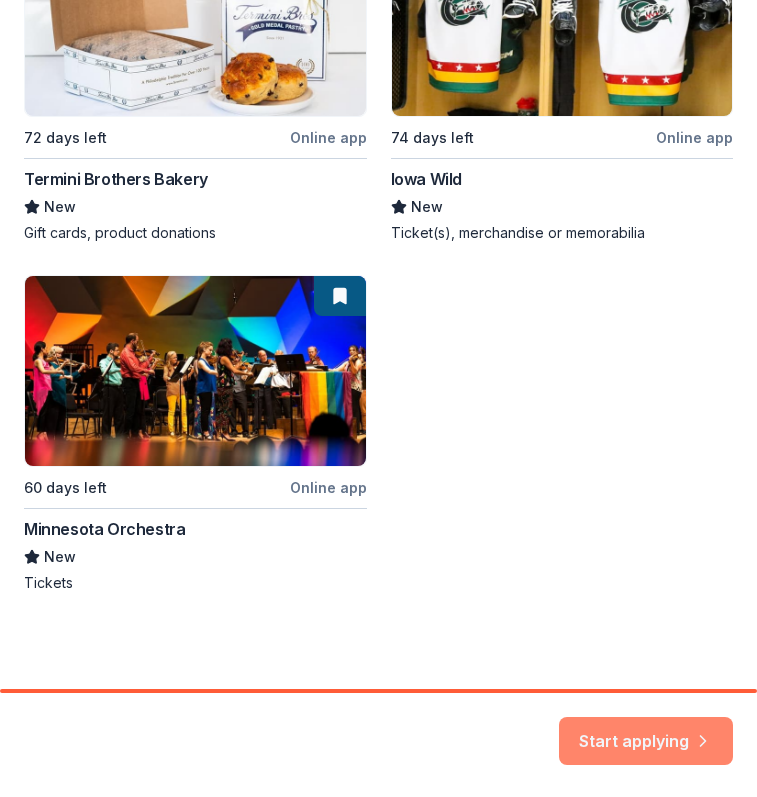 click on "Start applying" at bounding box center (646, 729) 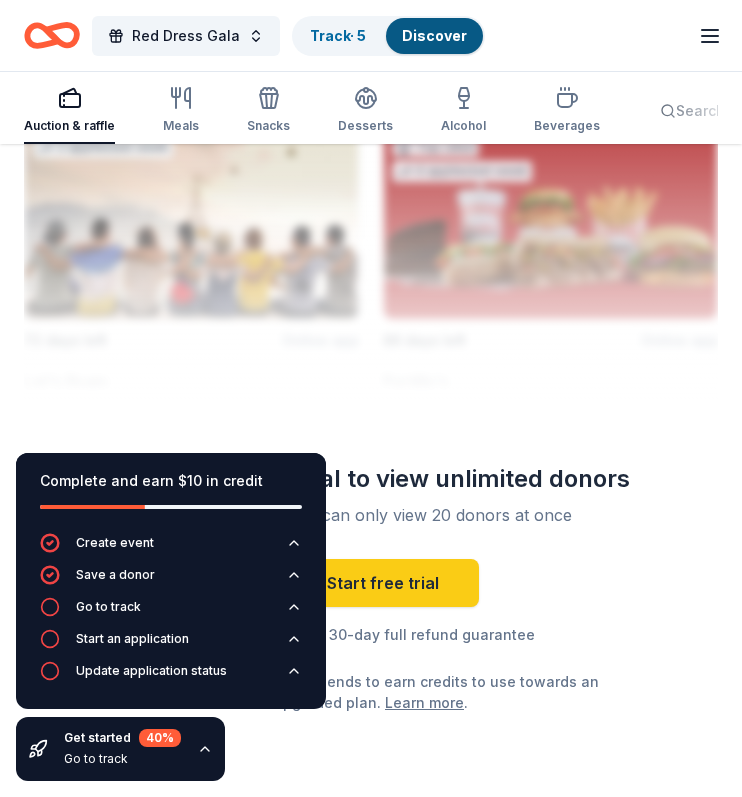 scroll, scrollTop: 4089, scrollLeft: 0, axis: vertical 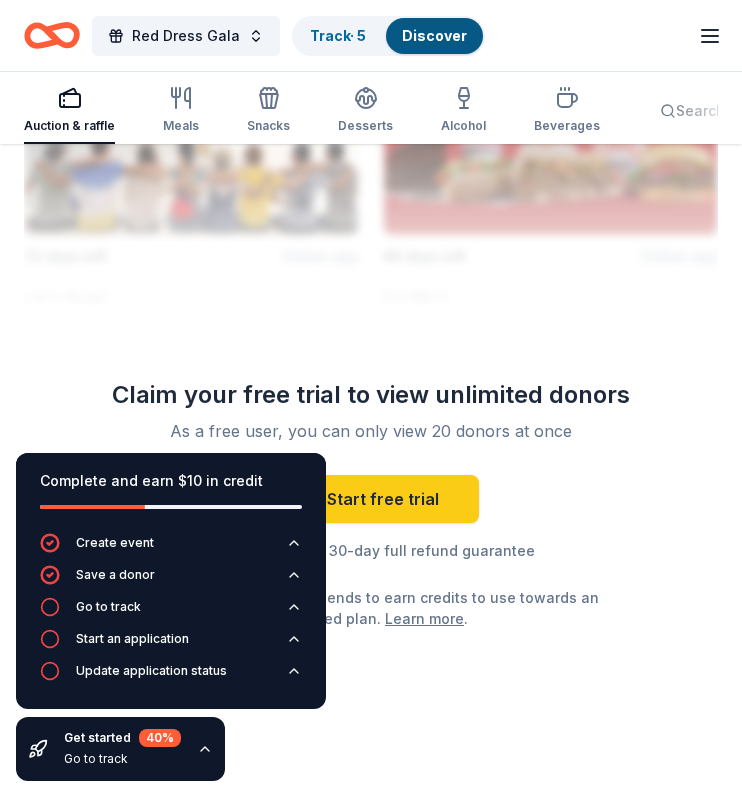 click on "189 results  in  Ames, IA Application deadlines 8  this month 15  in Sep 157  in Oct 9  later on... Local 74 days left Online app • Quick Greater Des Moines Botanical Gardens New General admission tickets, annual membership 60 days left Online app • Quick Cabin Coffee Company New Gift certificate, fresh roasted coffee, gift basket Top rated 17   applies  last week 74 days left Online app Oriental Trading 4.8 Donation depends on request Local 74 days left Online app • Quick Iowa Wild New Ticket(s), merchandise or memorabilia Top rated 4   applies  last week 88 days left Online app Portillo's 5.0 Food, gift card(s) Top rated 9   applies  last week 72 days left Online app • Quick BarkBox 5.0 Dog toy(s), dog food Local 74 days left Online app UNI Athletics New Signed memorabilia, tickets Top rated 4   applies  last week 88 days left Online app Casey's 5.0 Donation depends on request Top rated 9   applies  last week 42 days left Online app Kendra Scott 4.7 Local 81 days left Online app • Quick New 1   3" at bounding box center (371, -1607) 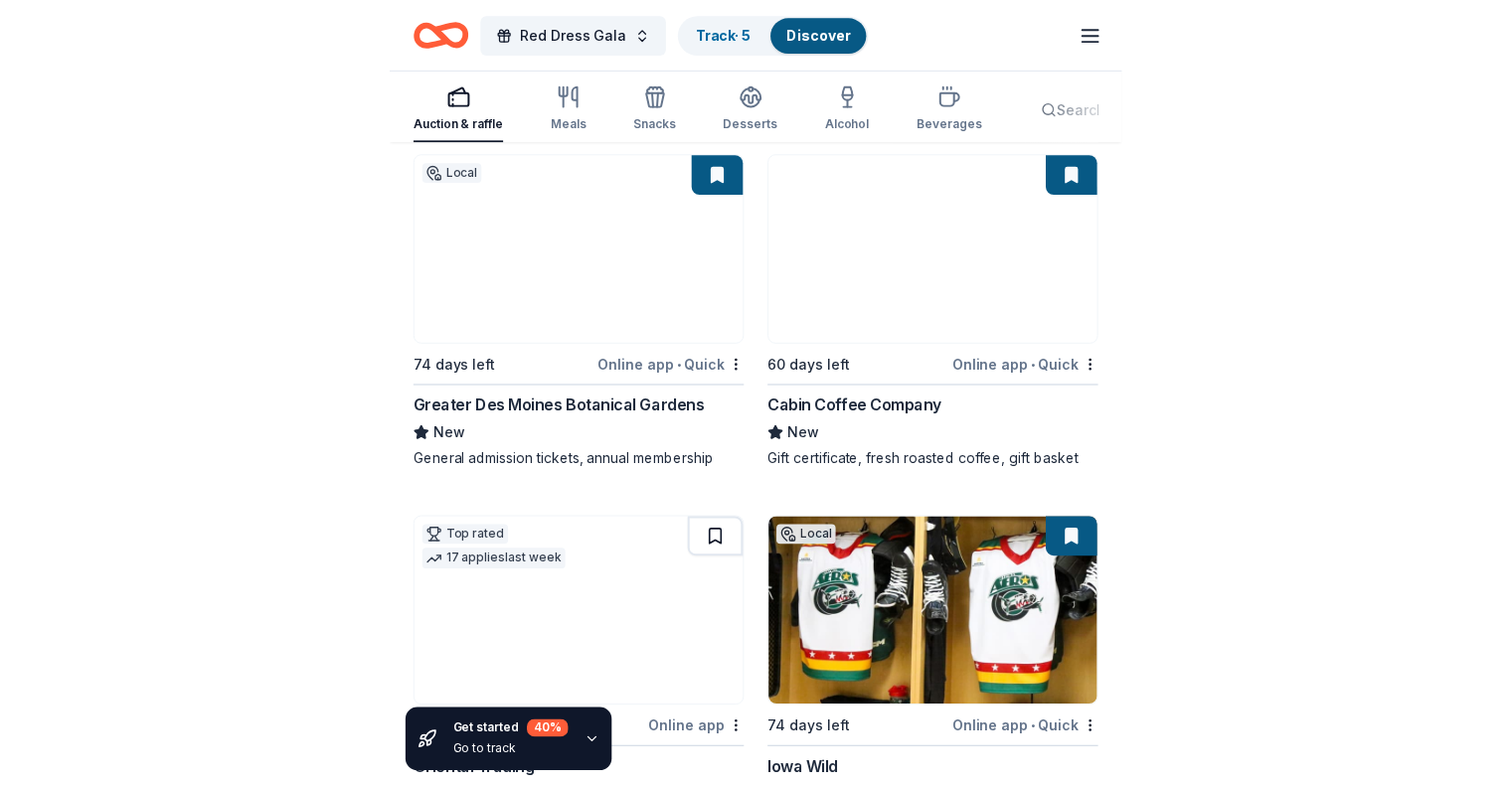 scroll, scrollTop: 298, scrollLeft: 0, axis: vertical 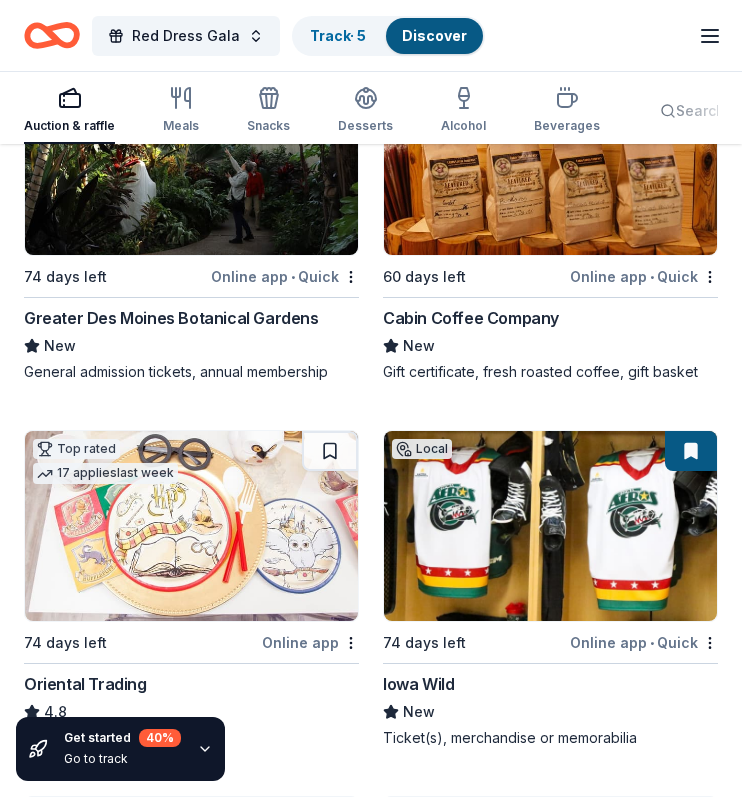 click at bounding box center [191, 160] 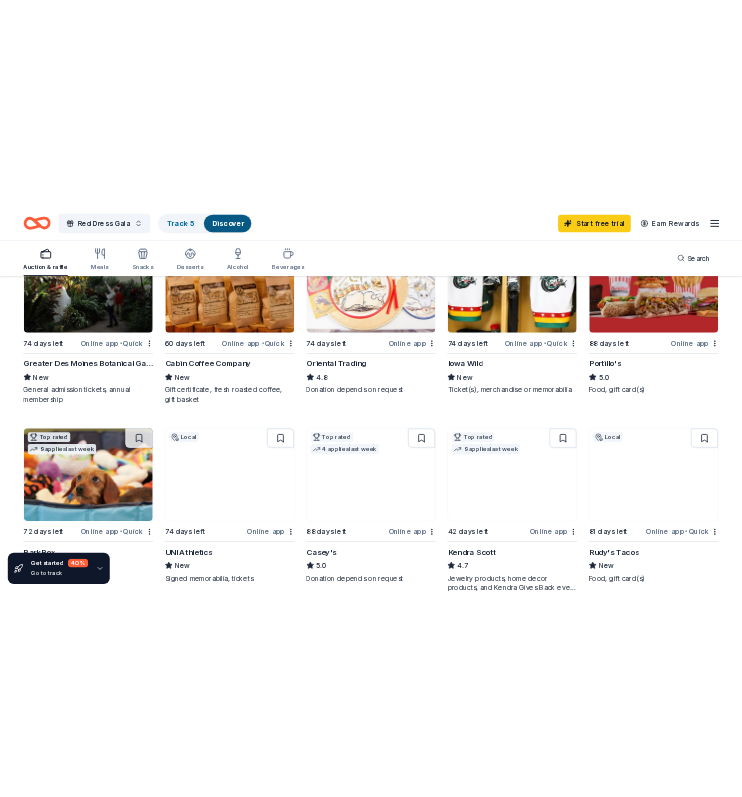 scroll, scrollTop: 200, scrollLeft: 0, axis: vertical 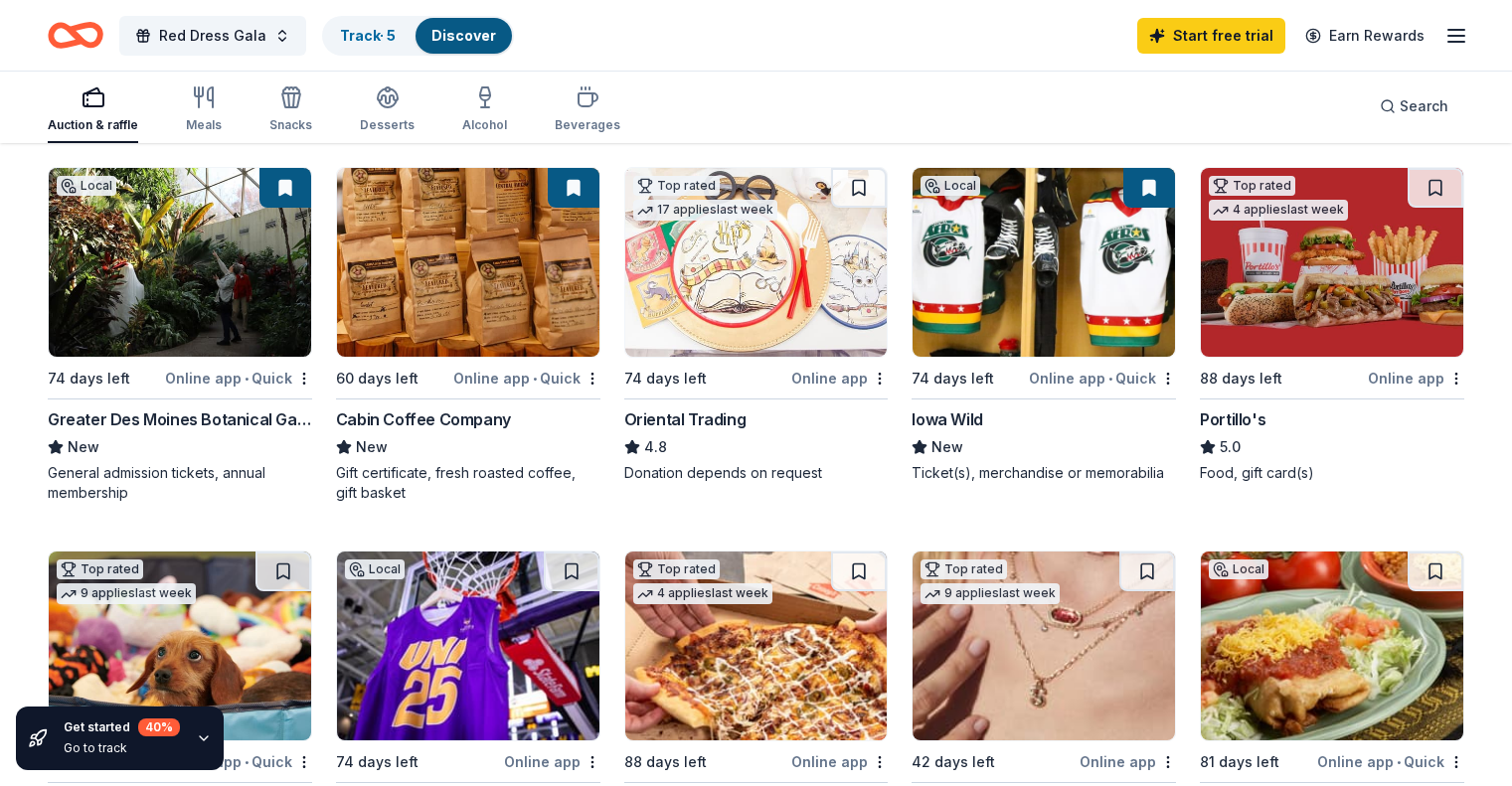 click on "Cabin Coffee Company" at bounding box center [423, 419] 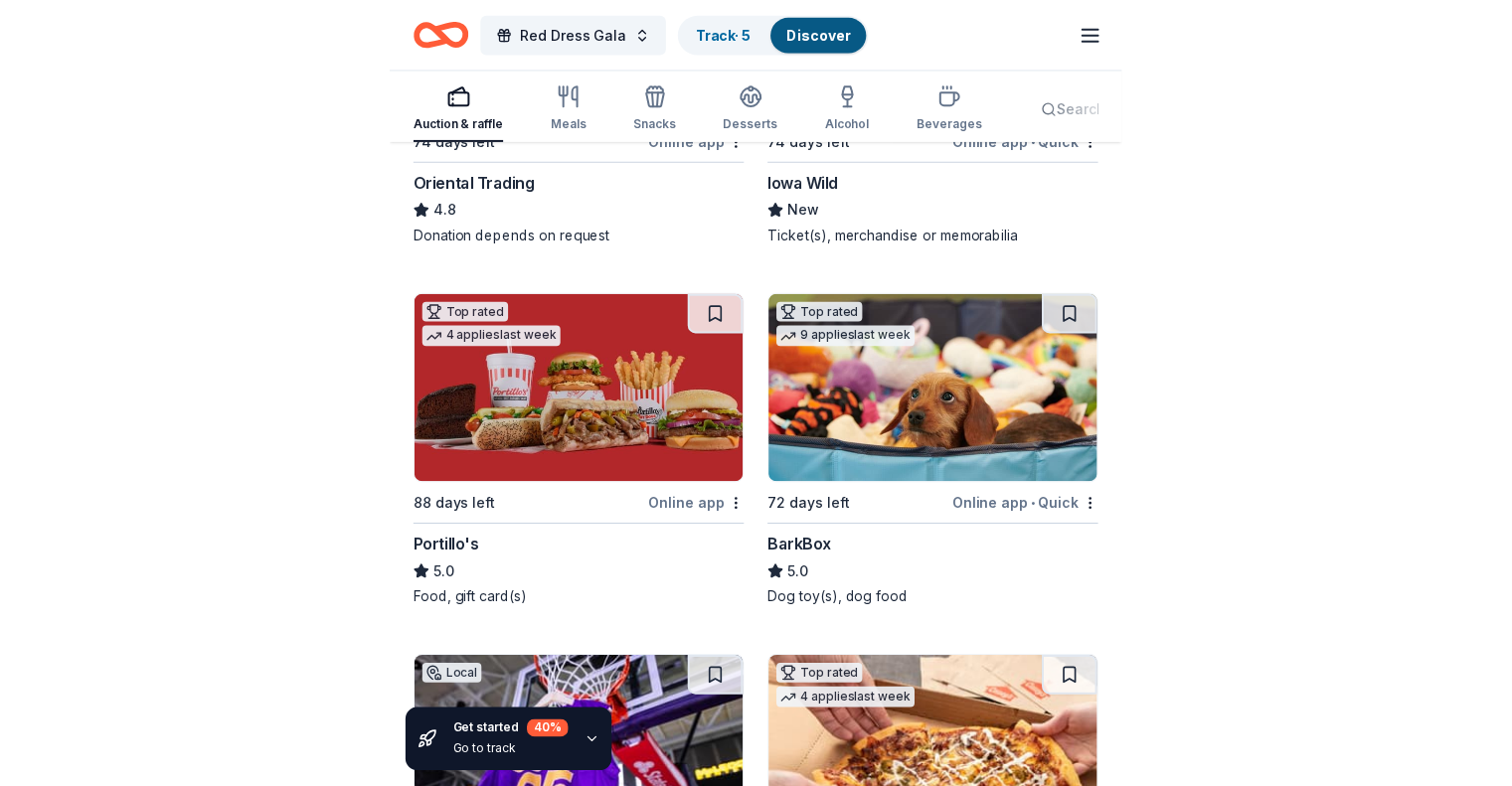 scroll, scrollTop: 795, scrollLeft: 0, axis: vertical 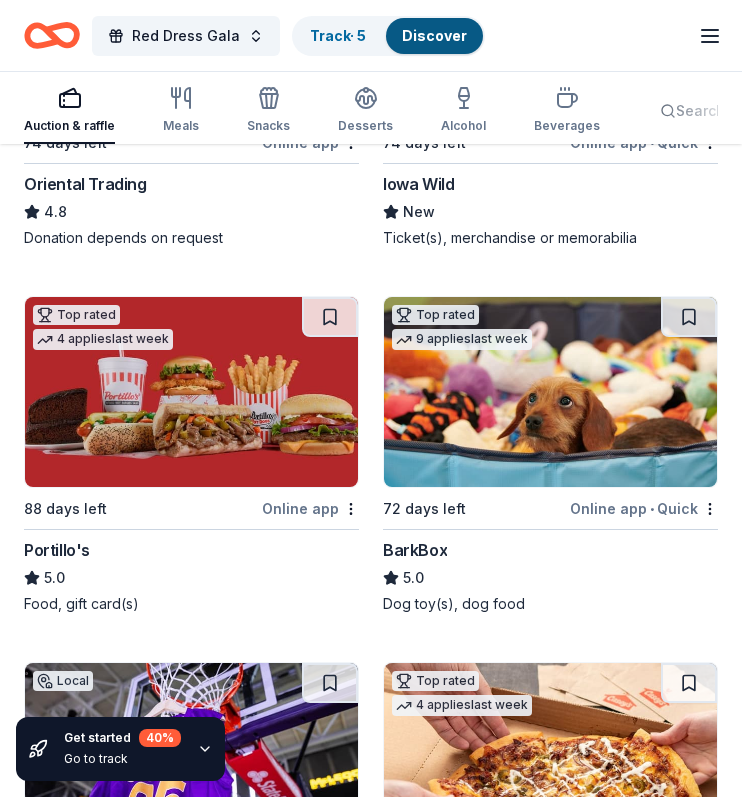 click at bounding box center (191, 392) 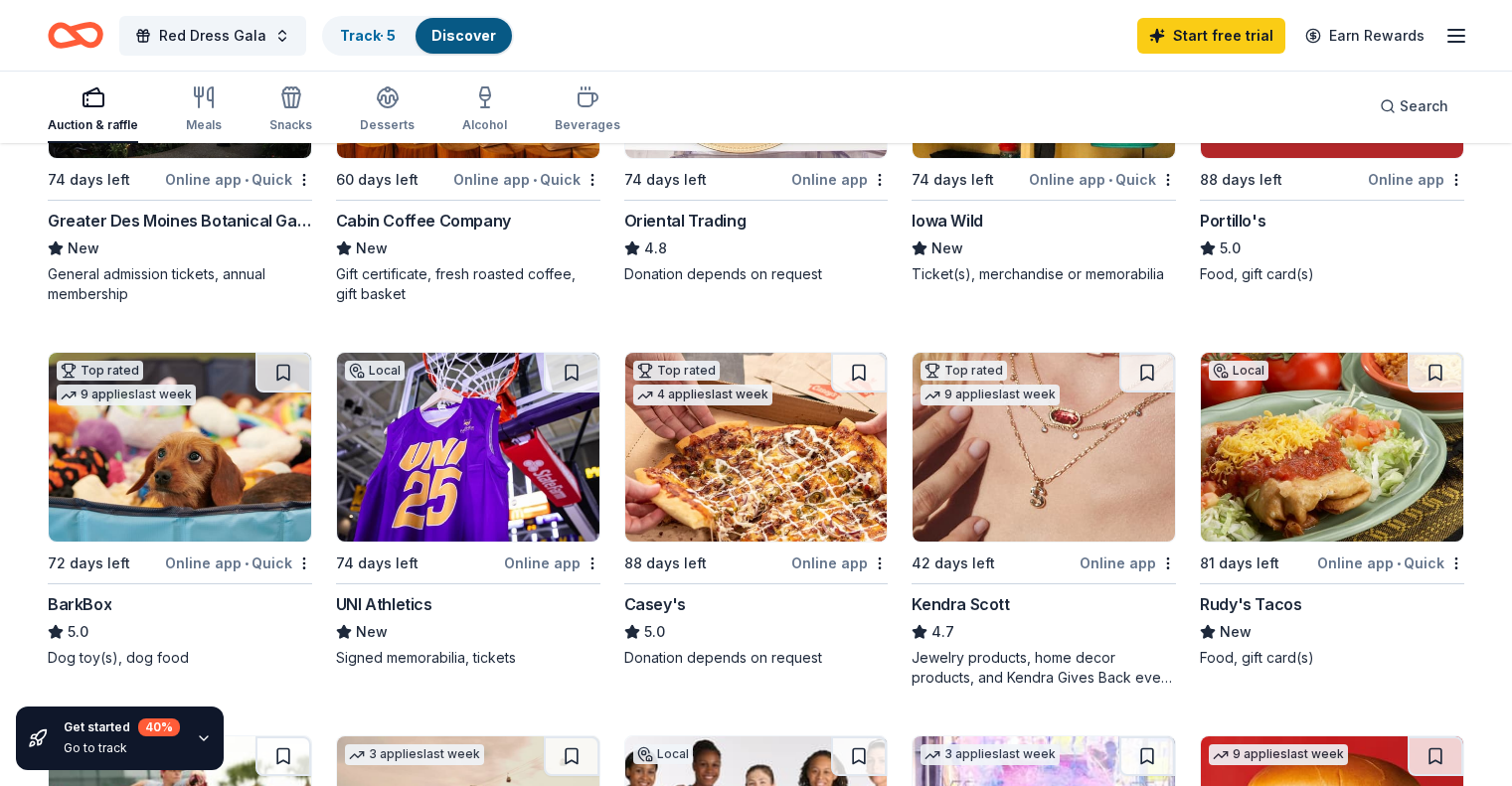 scroll, scrollTop: 497, scrollLeft: 0, axis: vertical 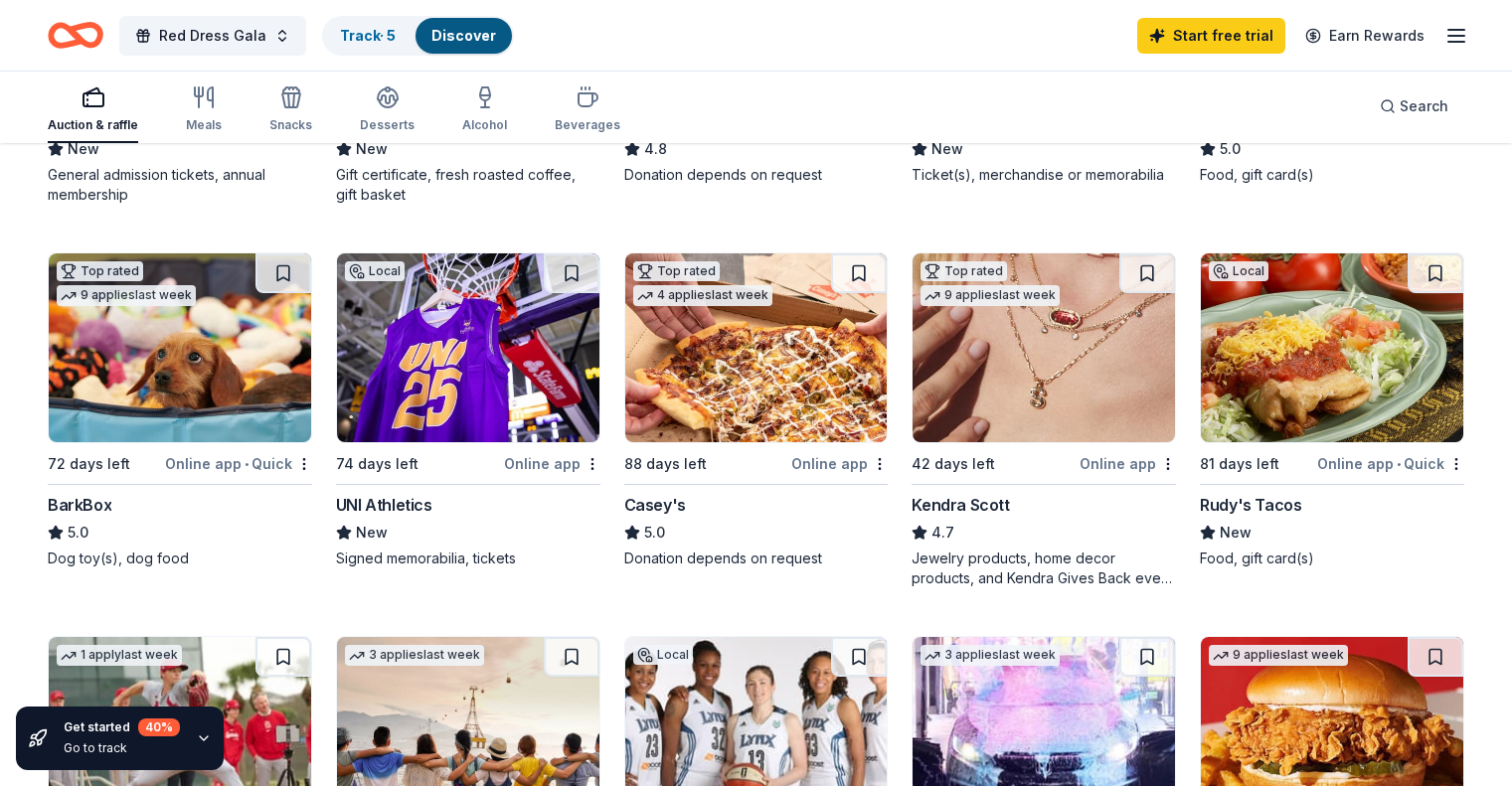 click at bounding box center (756, 348) 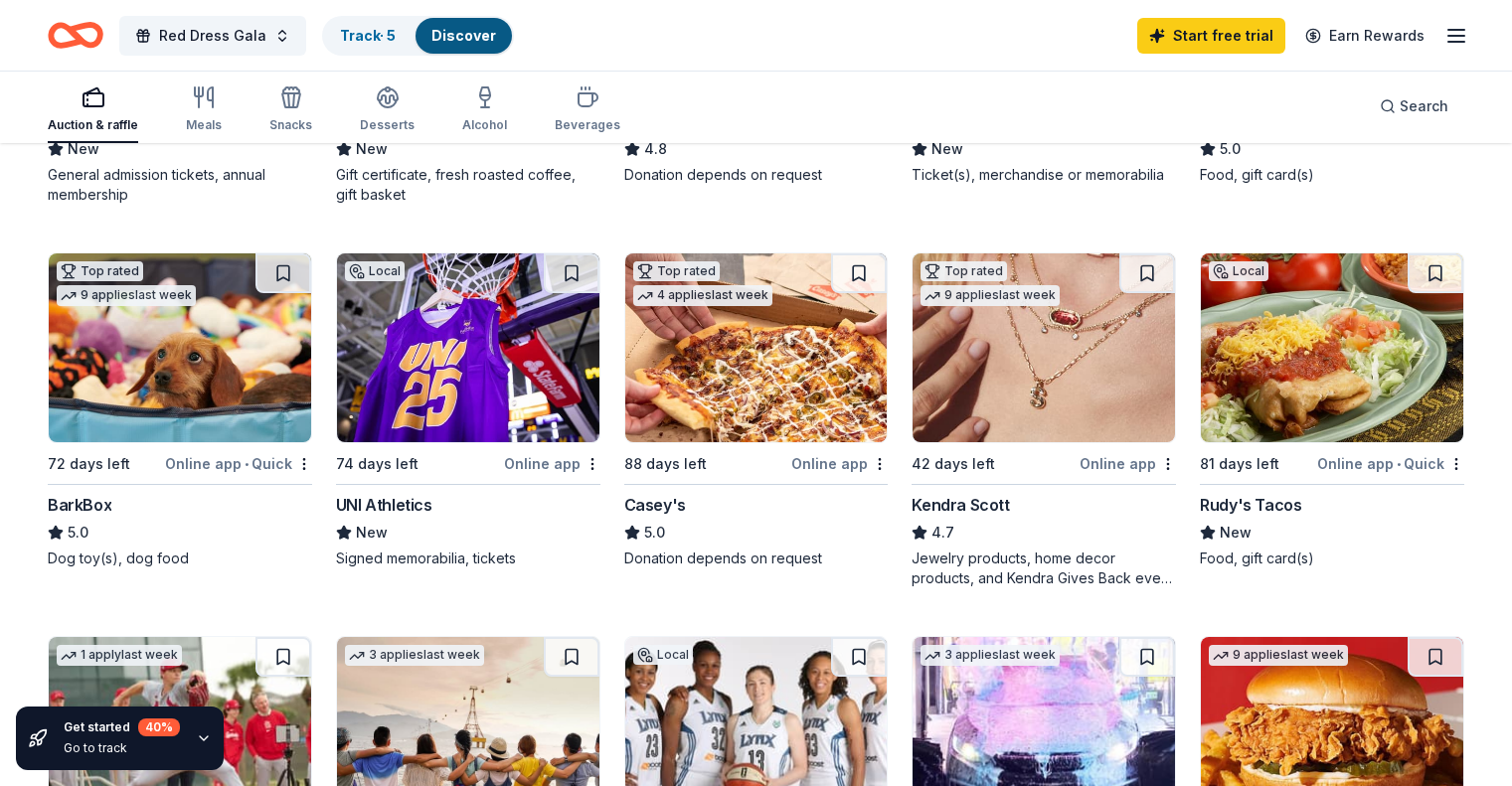 click at bounding box center (1044, 348) 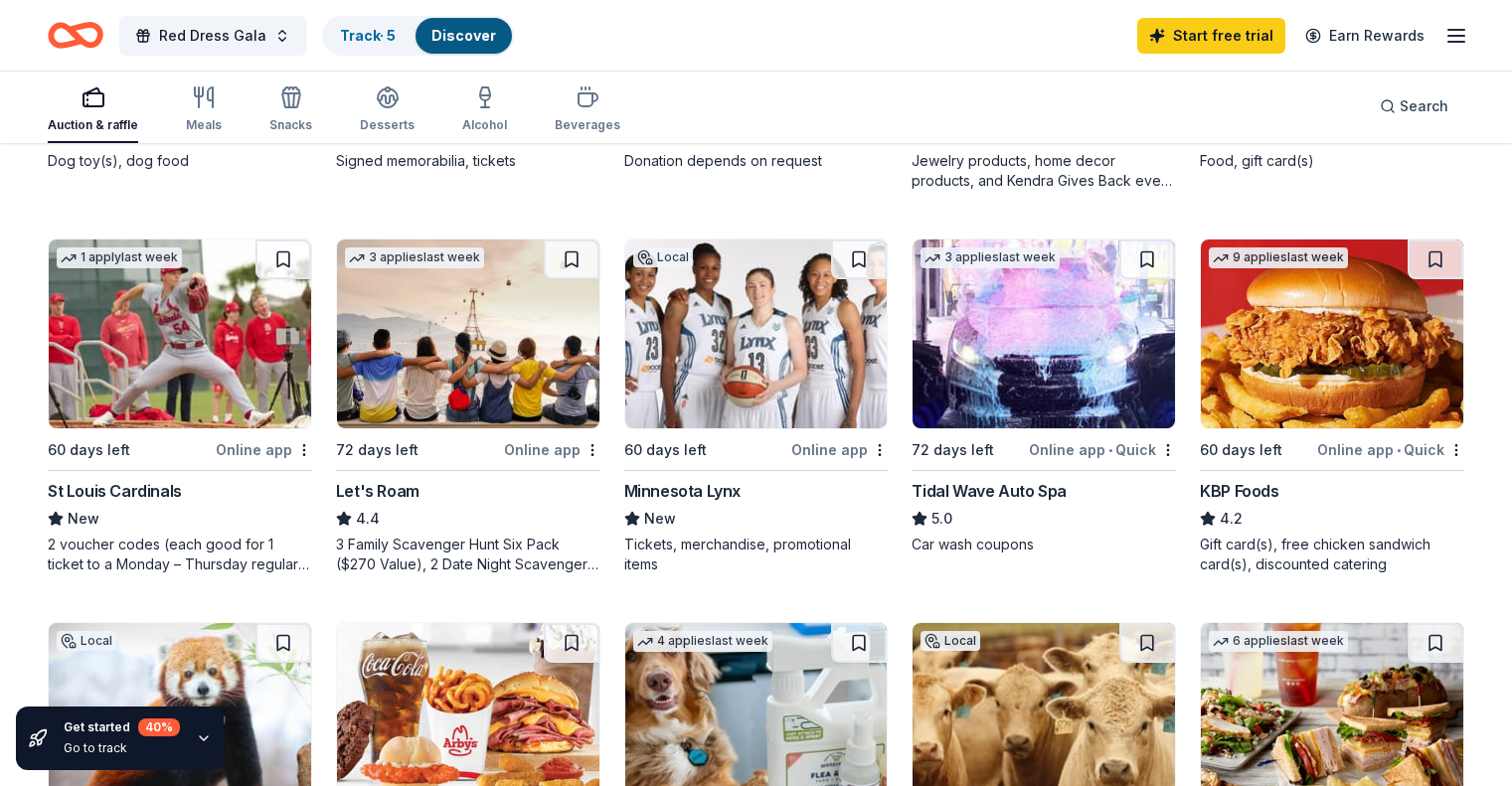 scroll, scrollTop: 795, scrollLeft: 0, axis: vertical 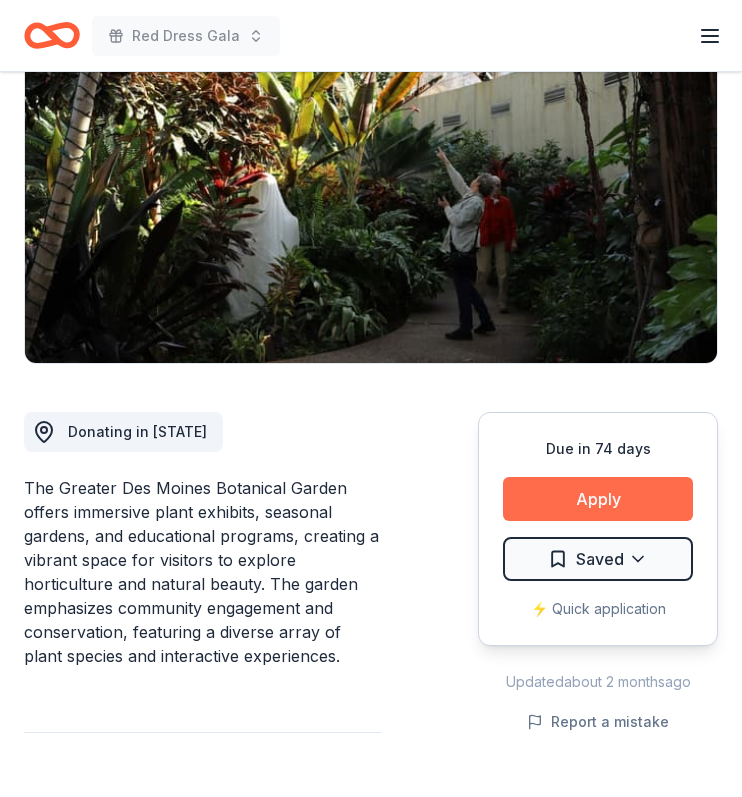 click on "Apply" at bounding box center (598, 499) 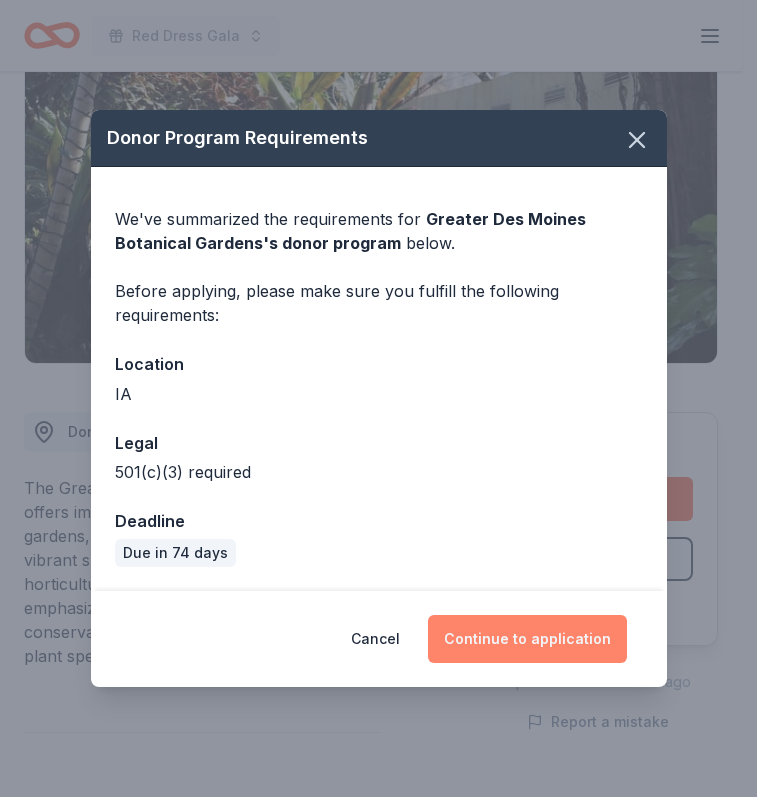 click on "Continue to application" at bounding box center (527, 639) 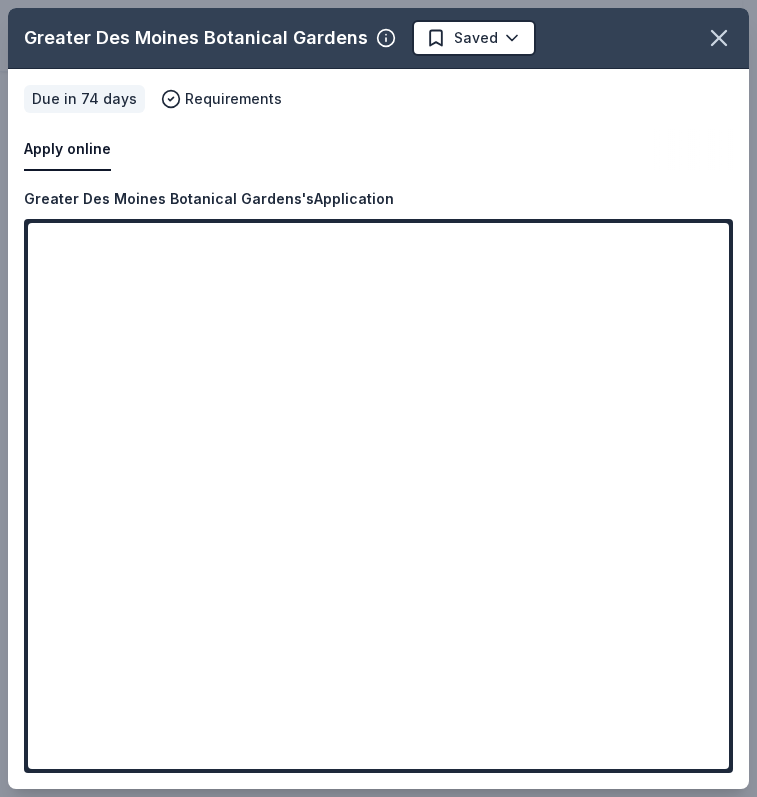 drag, startPoint x: 721, startPoint y: 277, endPoint x: 723, endPoint y: 312, distance: 35.057095 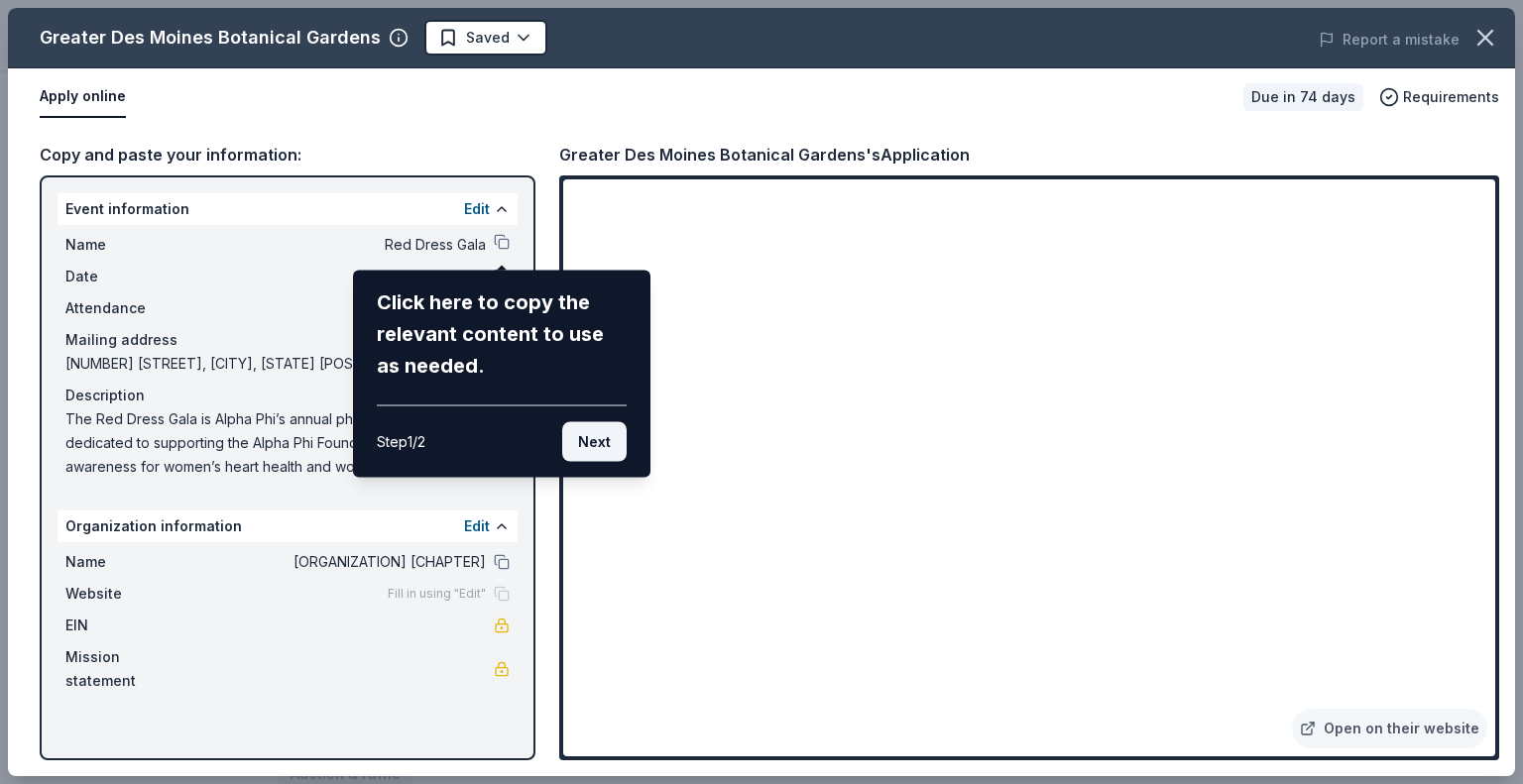 click on "Next" at bounding box center [594, 442] 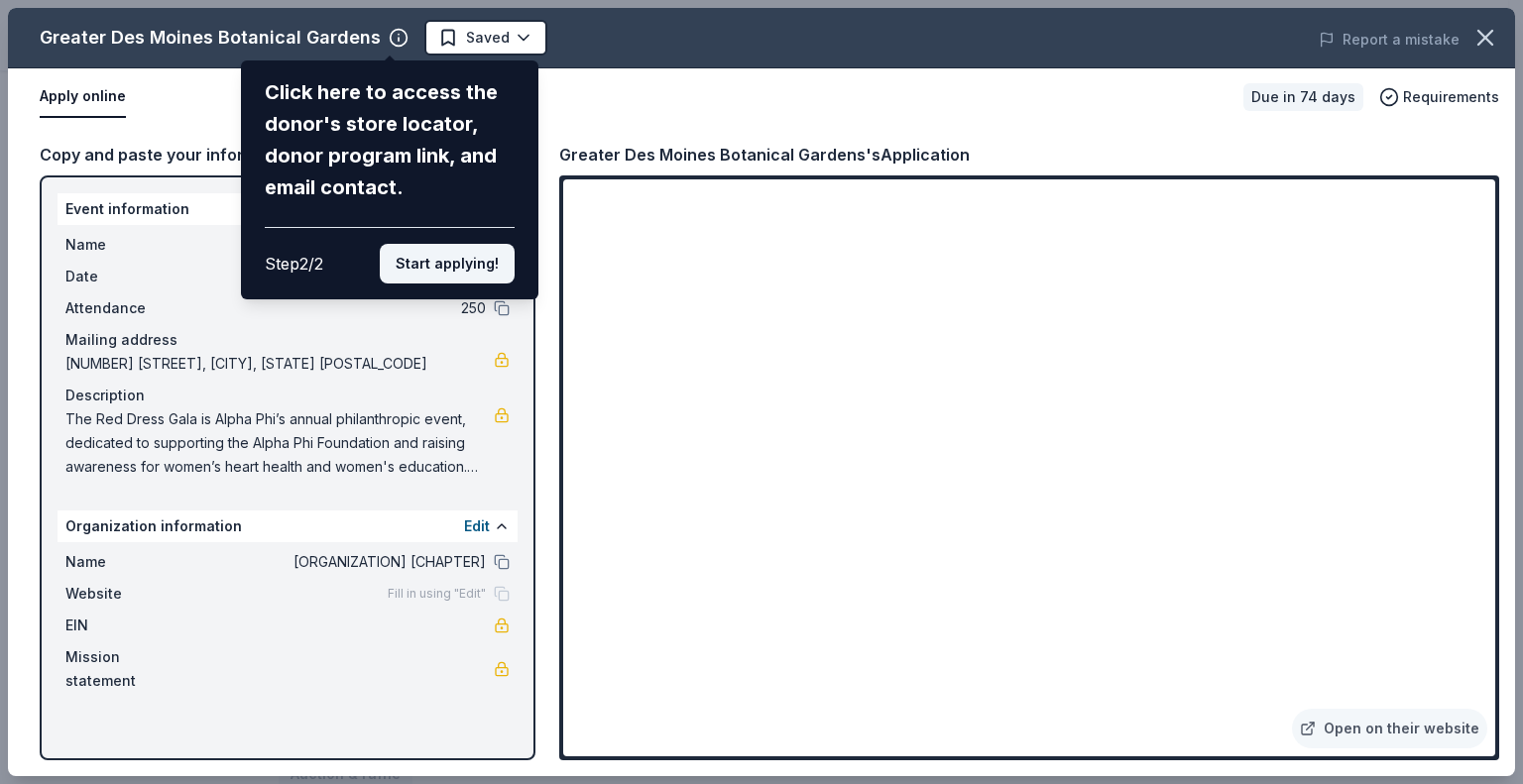 click on "Start applying!" at bounding box center (447, 264) 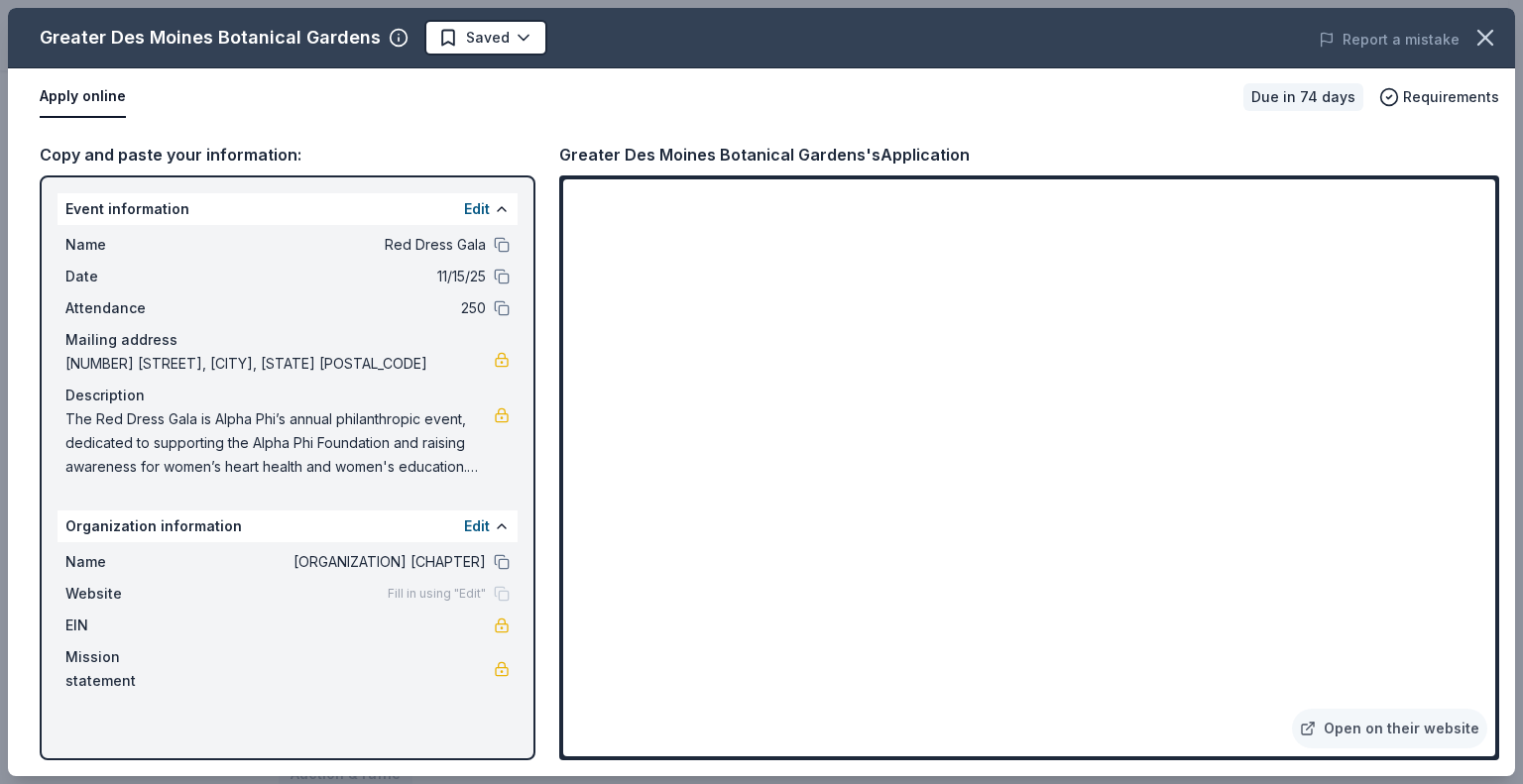 drag, startPoint x: 1219, startPoint y: 376, endPoint x: 1234, endPoint y: 437, distance: 62.8172 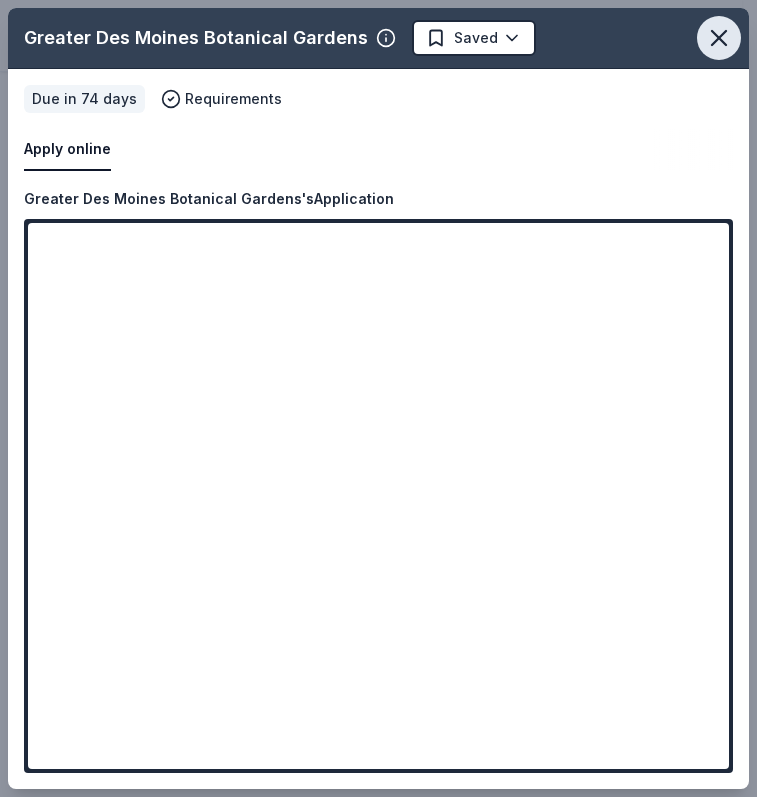 click 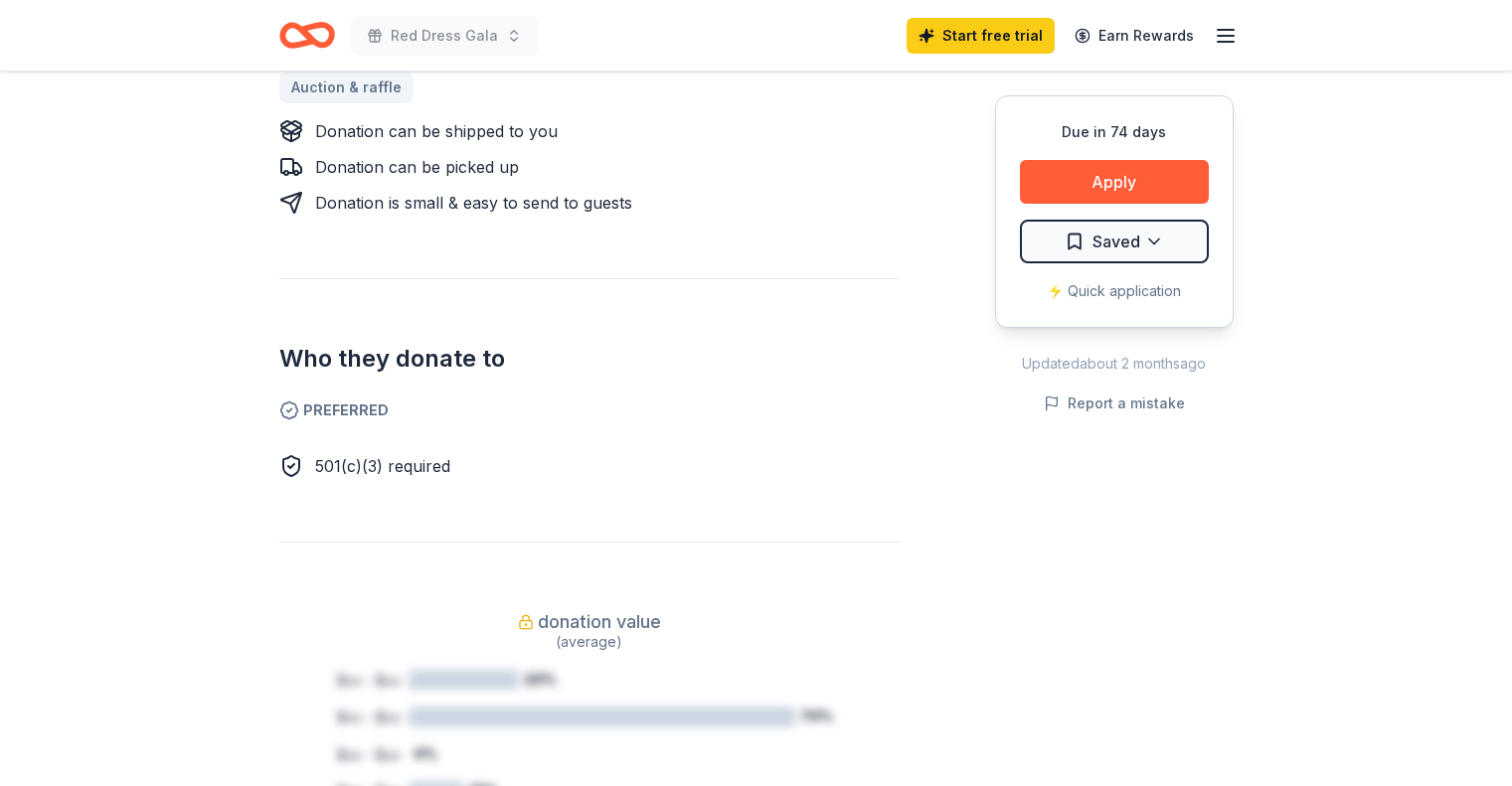 scroll, scrollTop: 1093, scrollLeft: 0, axis: vertical 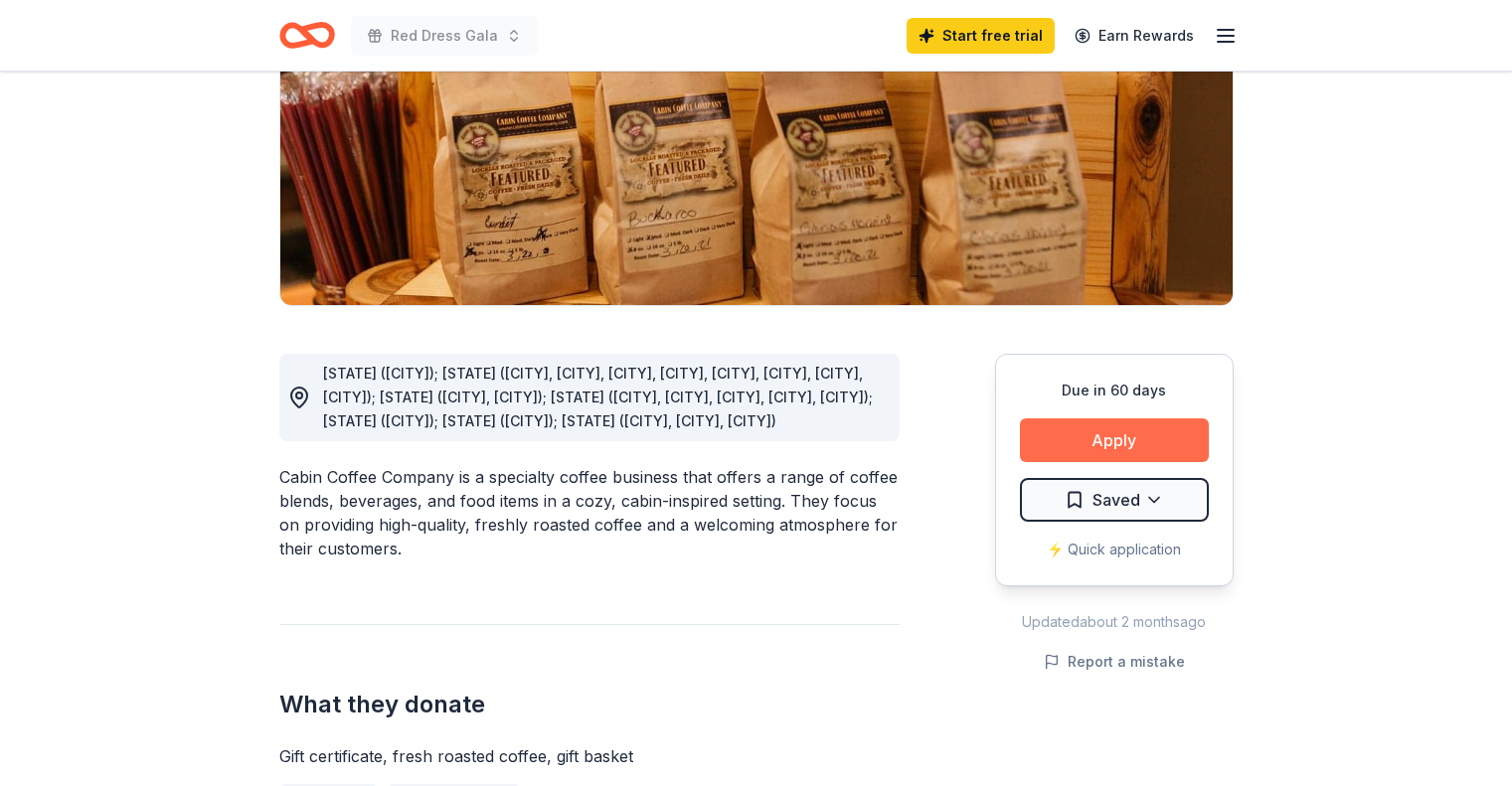 click on "Apply" at bounding box center [1114, 440] 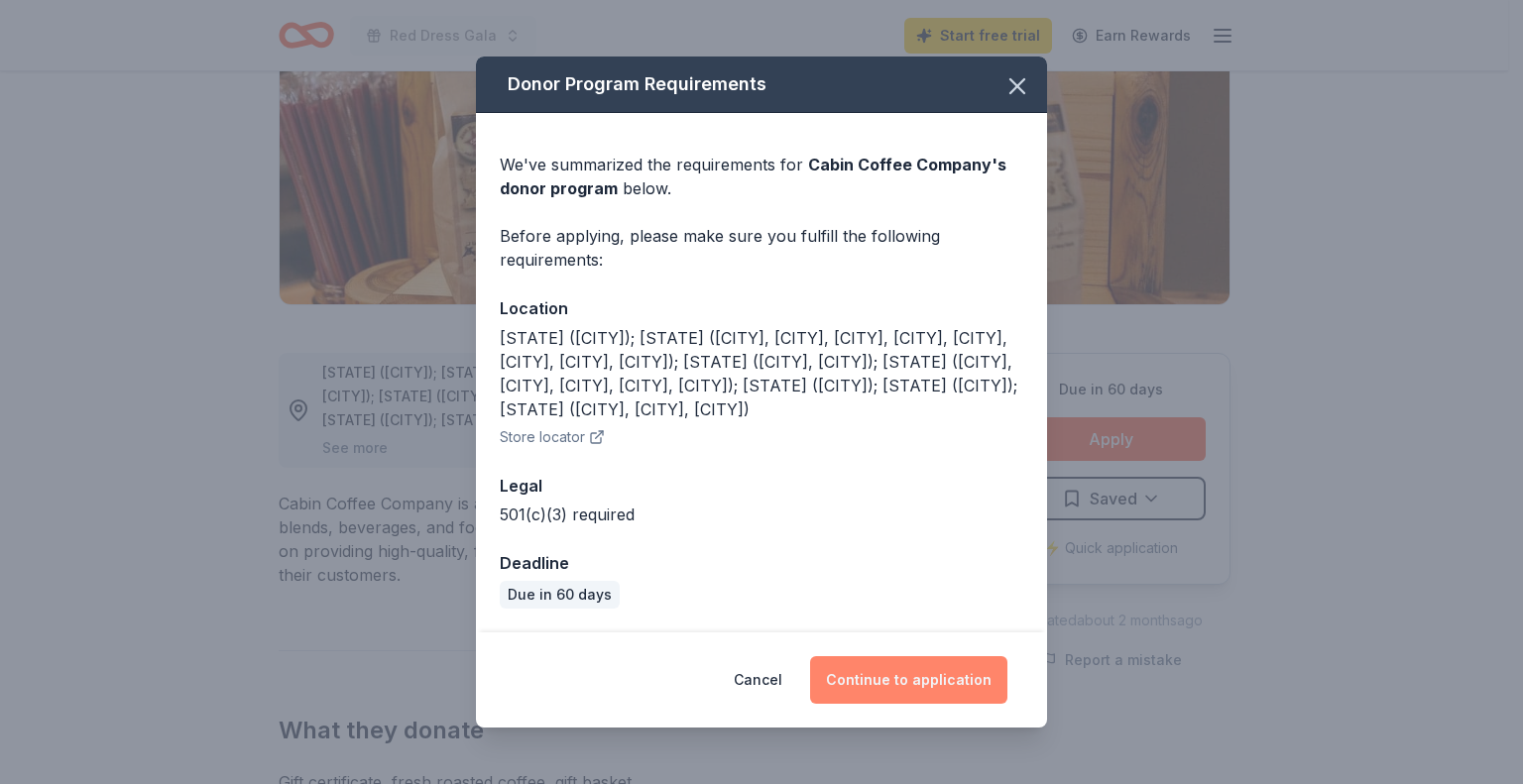 click on "Continue to application" at bounding box center (908, 680) 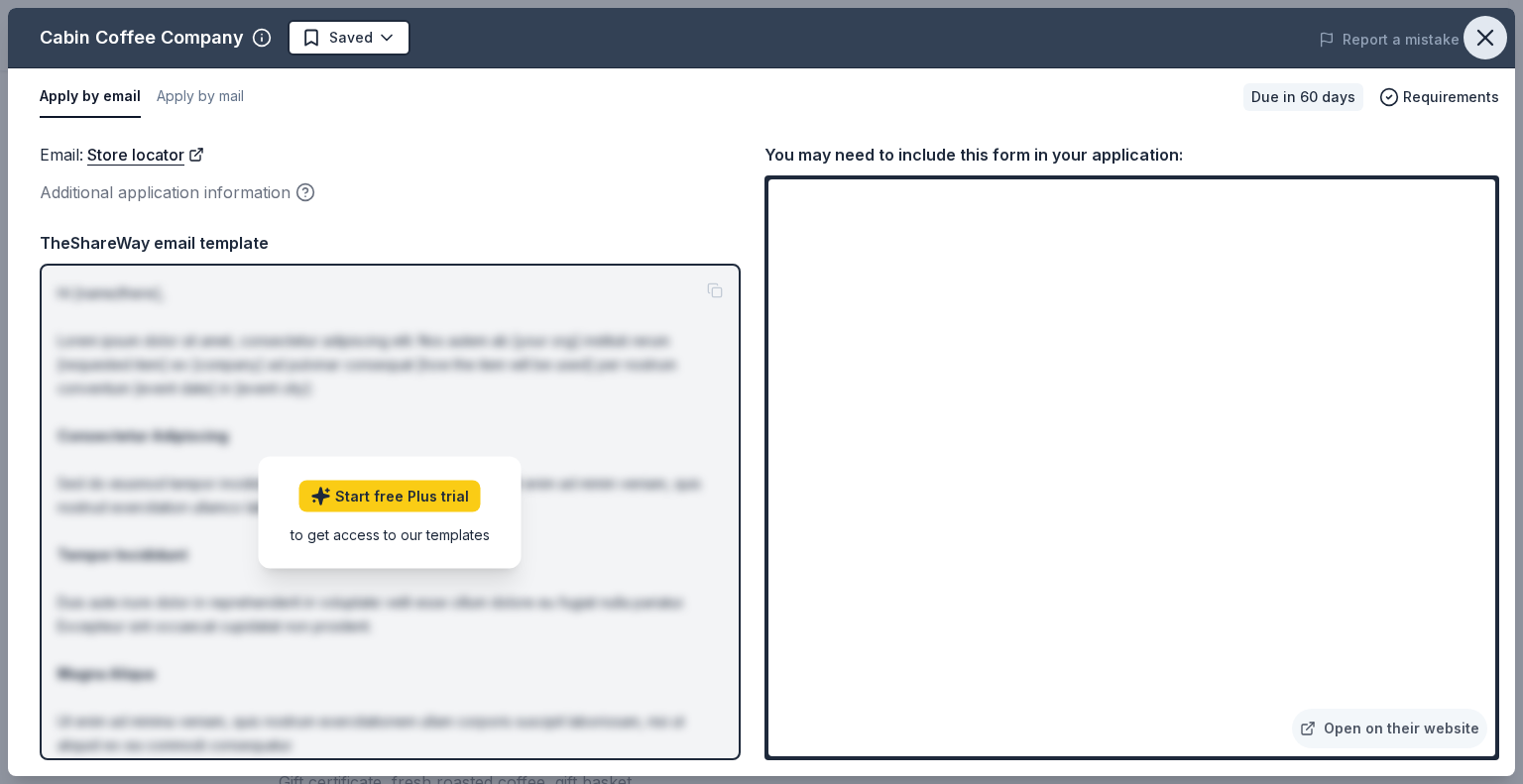 click 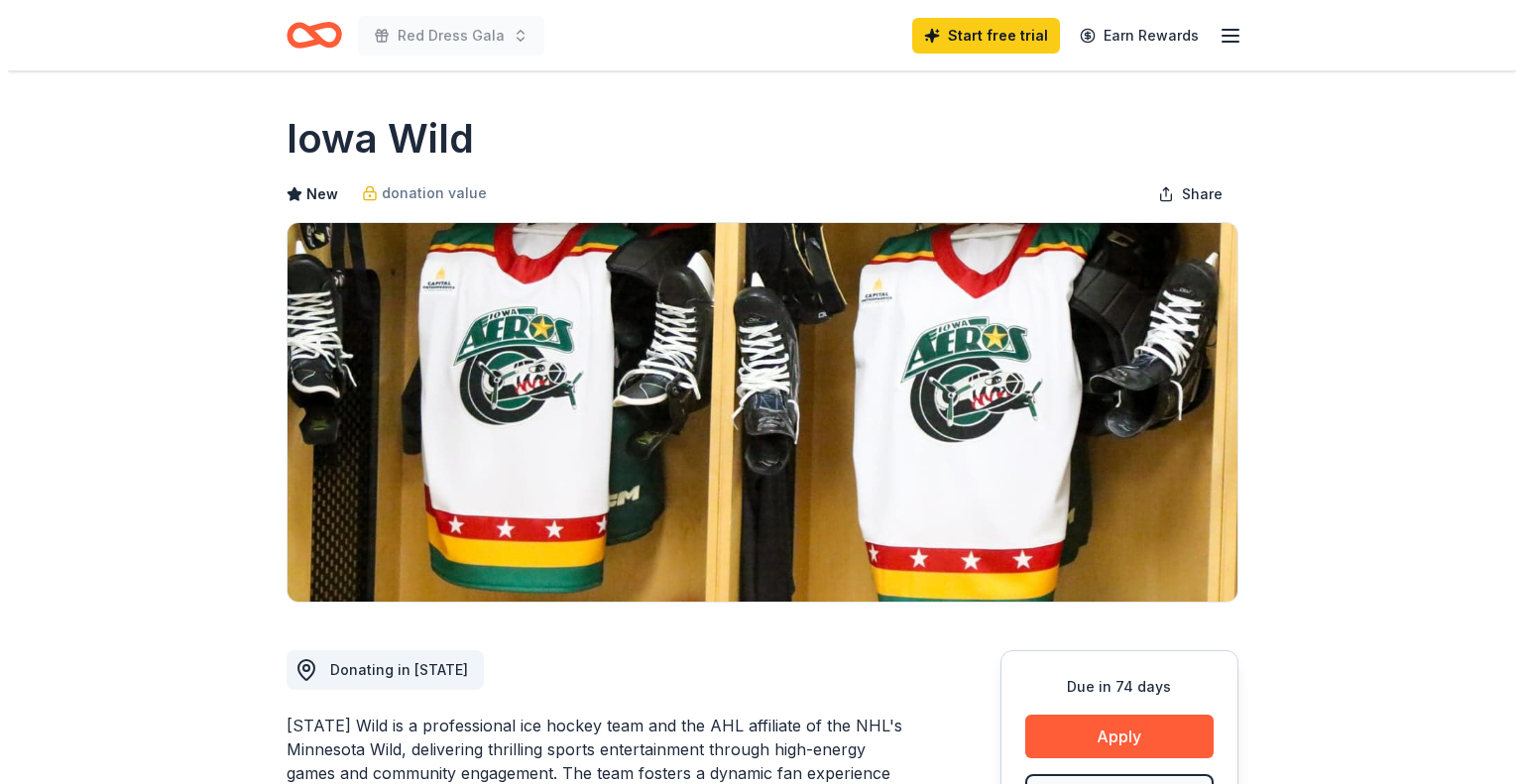 scroll, scrollTop: 396, scrollLeft: 0, axis: vertical 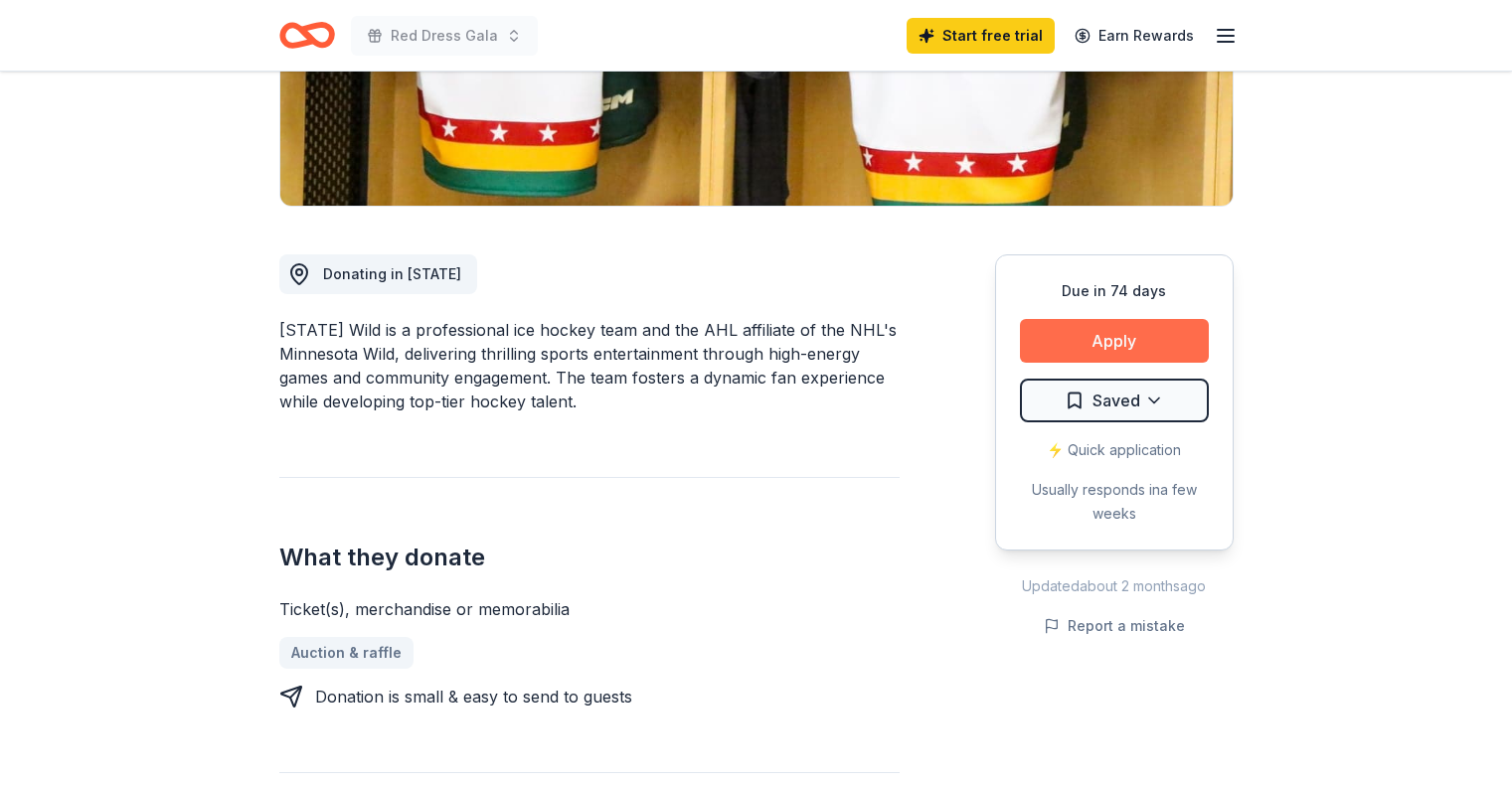 click on "Apply" at bounding box center (1114, 341) 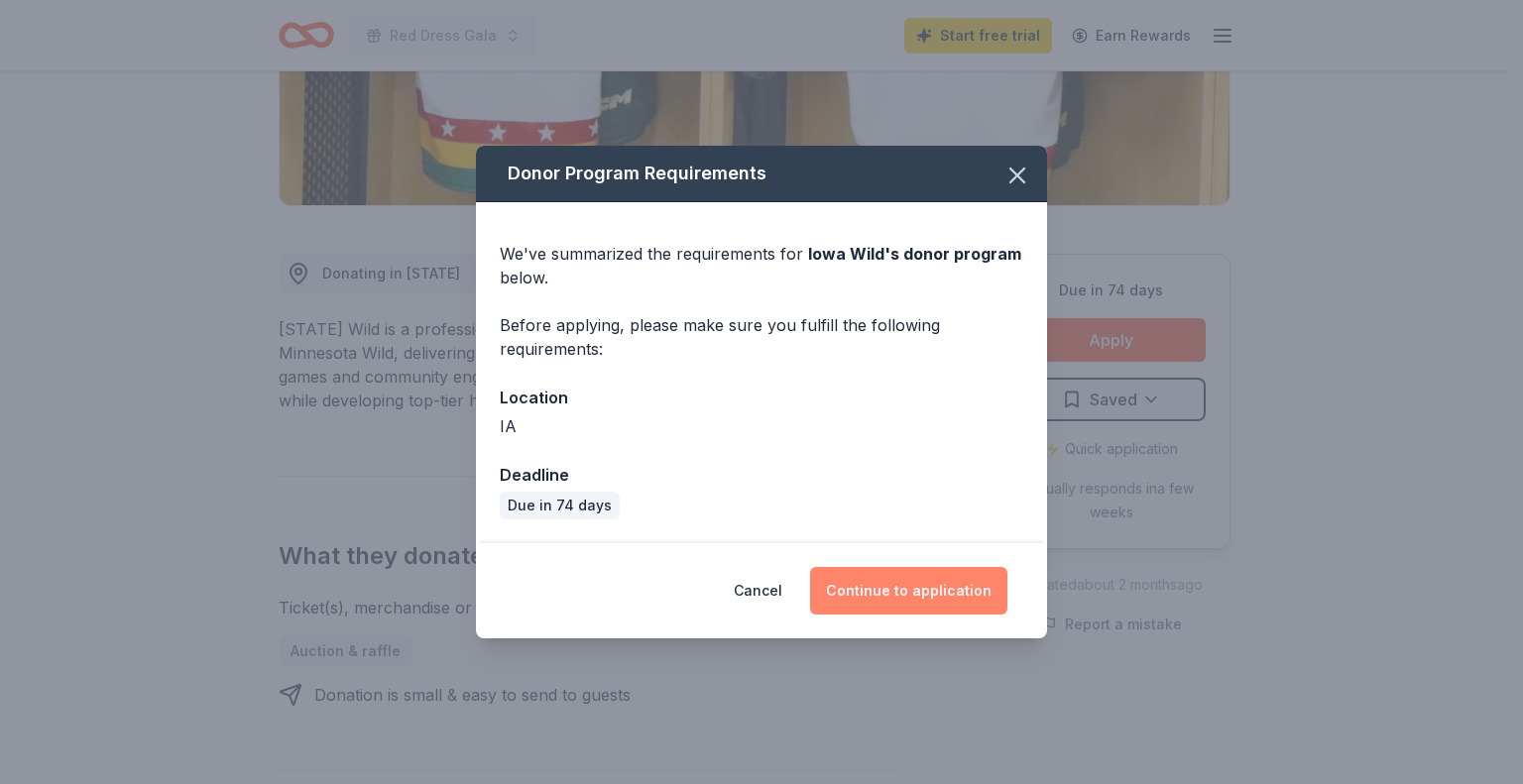 click on "Continue to application" at bounding box center [908, 591] 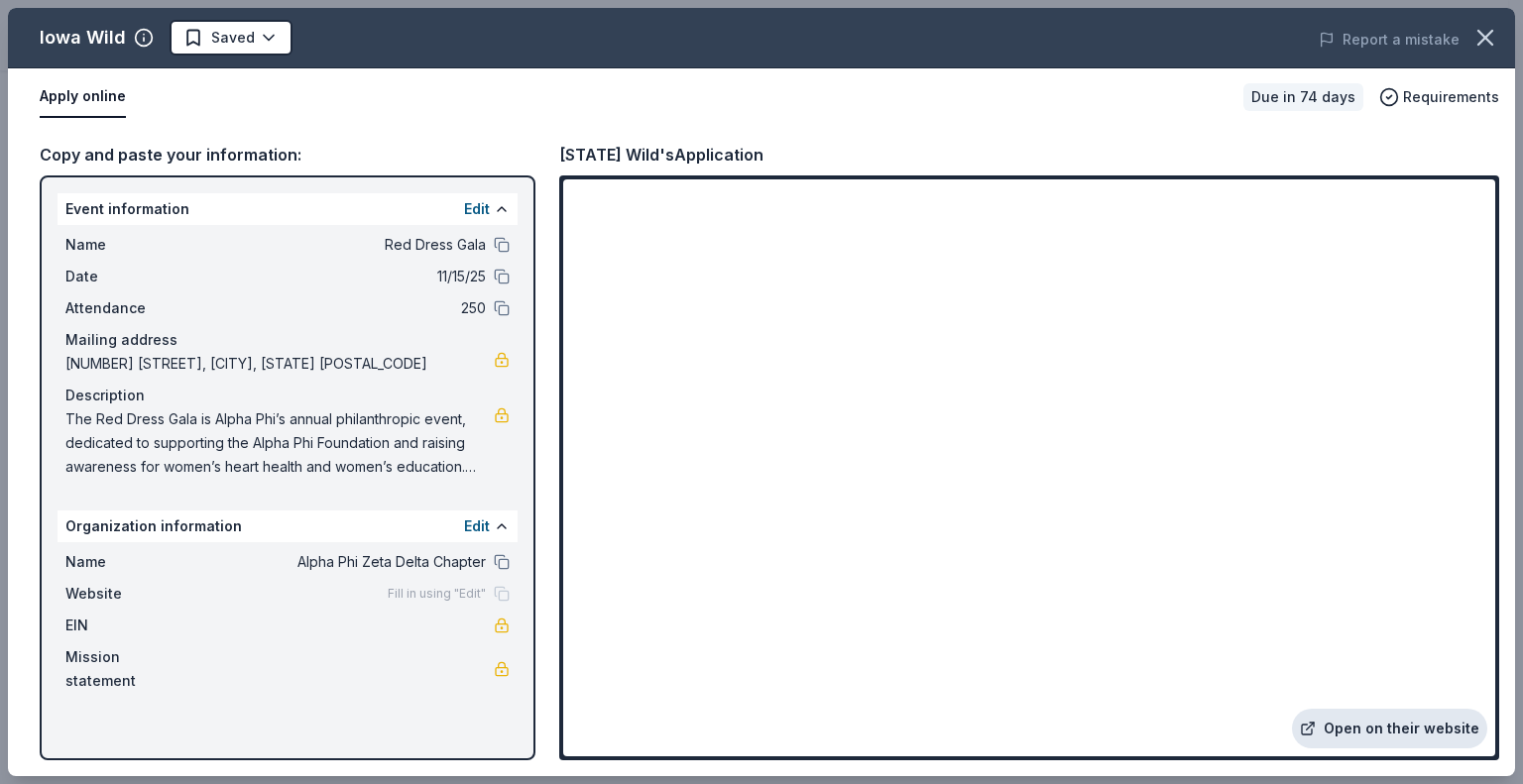click on "Open on their website" at bounding box center [1389, 728] 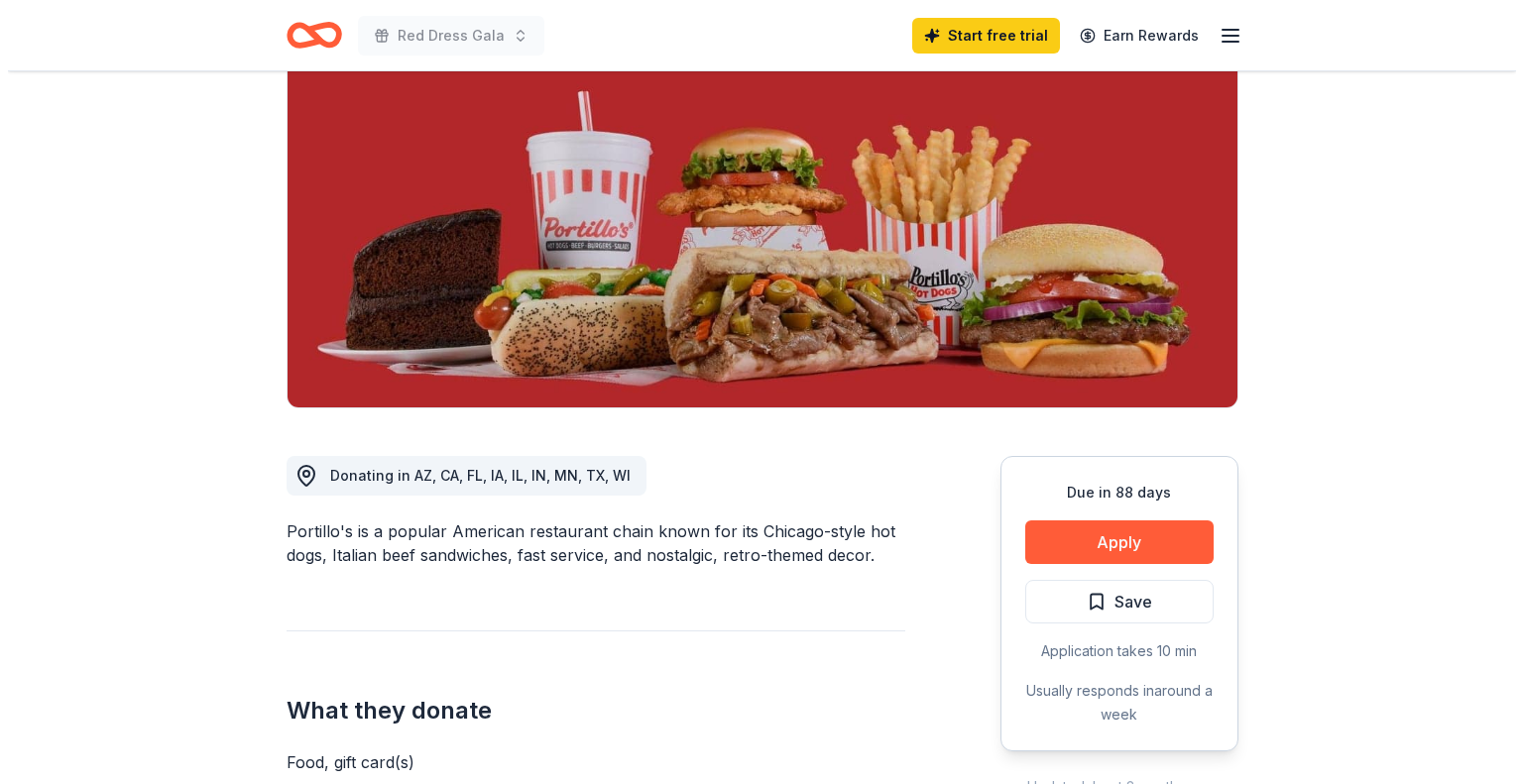 scroll, scrollTop: 297, scrollLeft: 0, axis: vertical 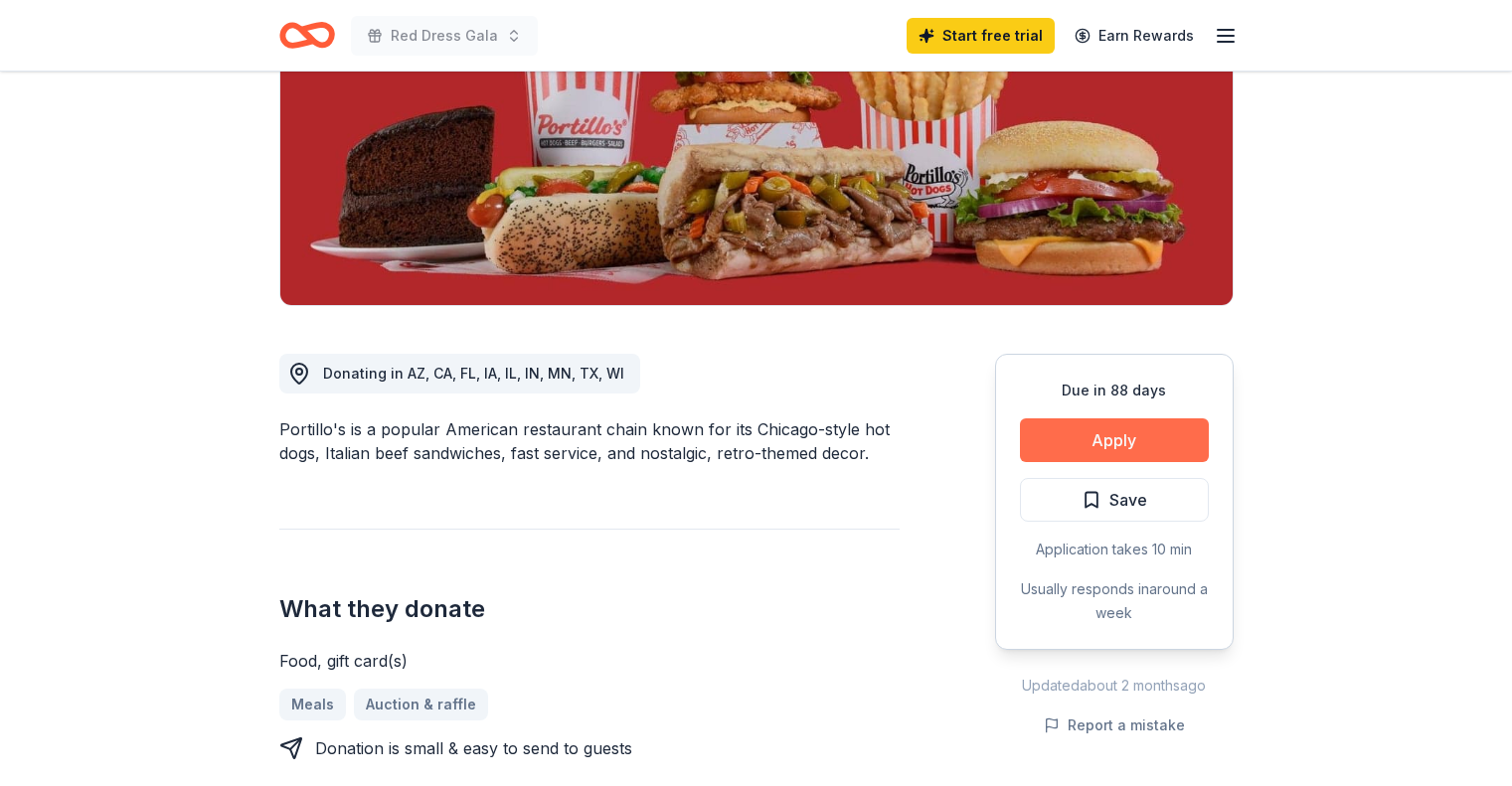 click on "Apply" at bounding box center [1114, 440] 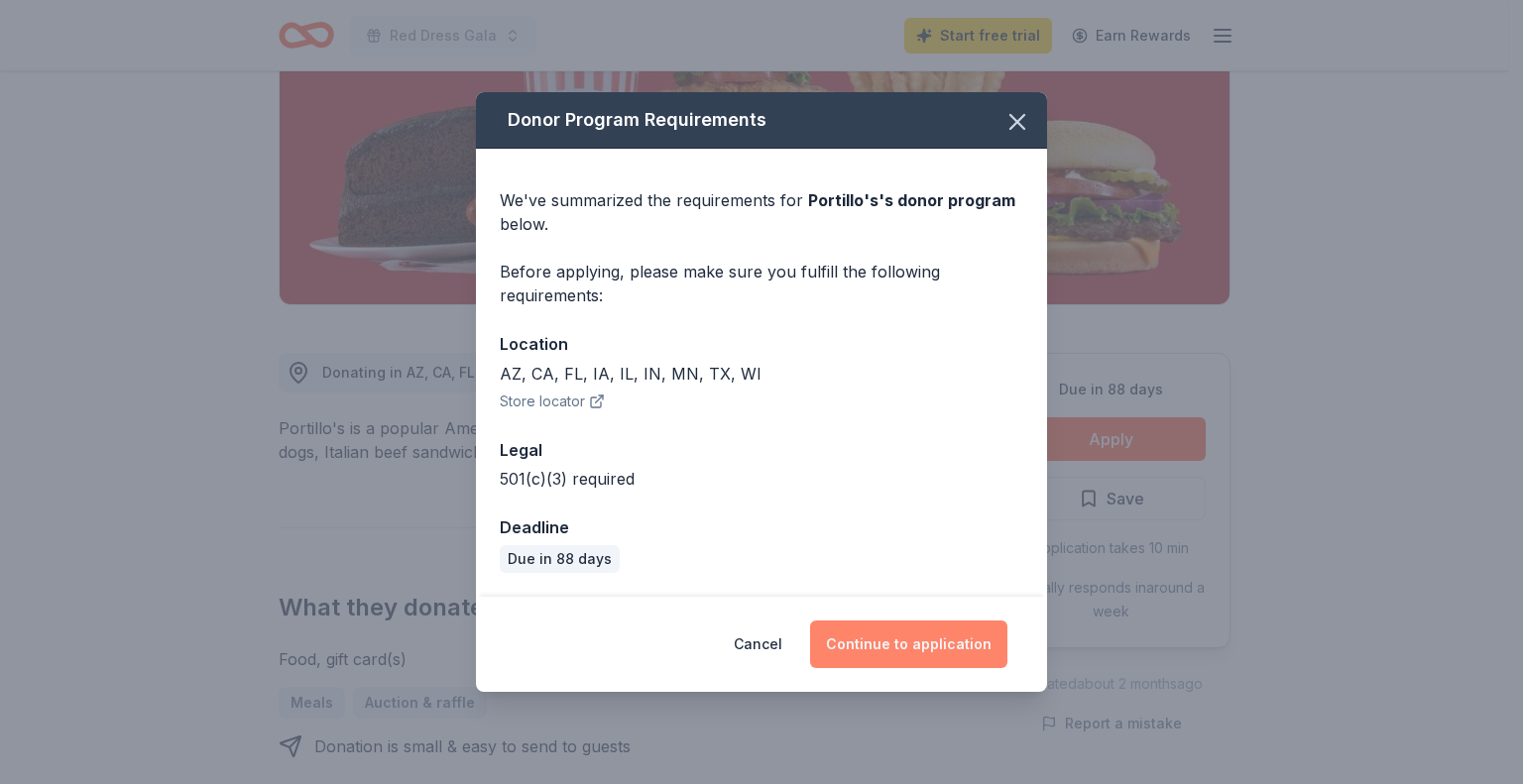 click on "Continue to application" at bounding box center (908, 644) 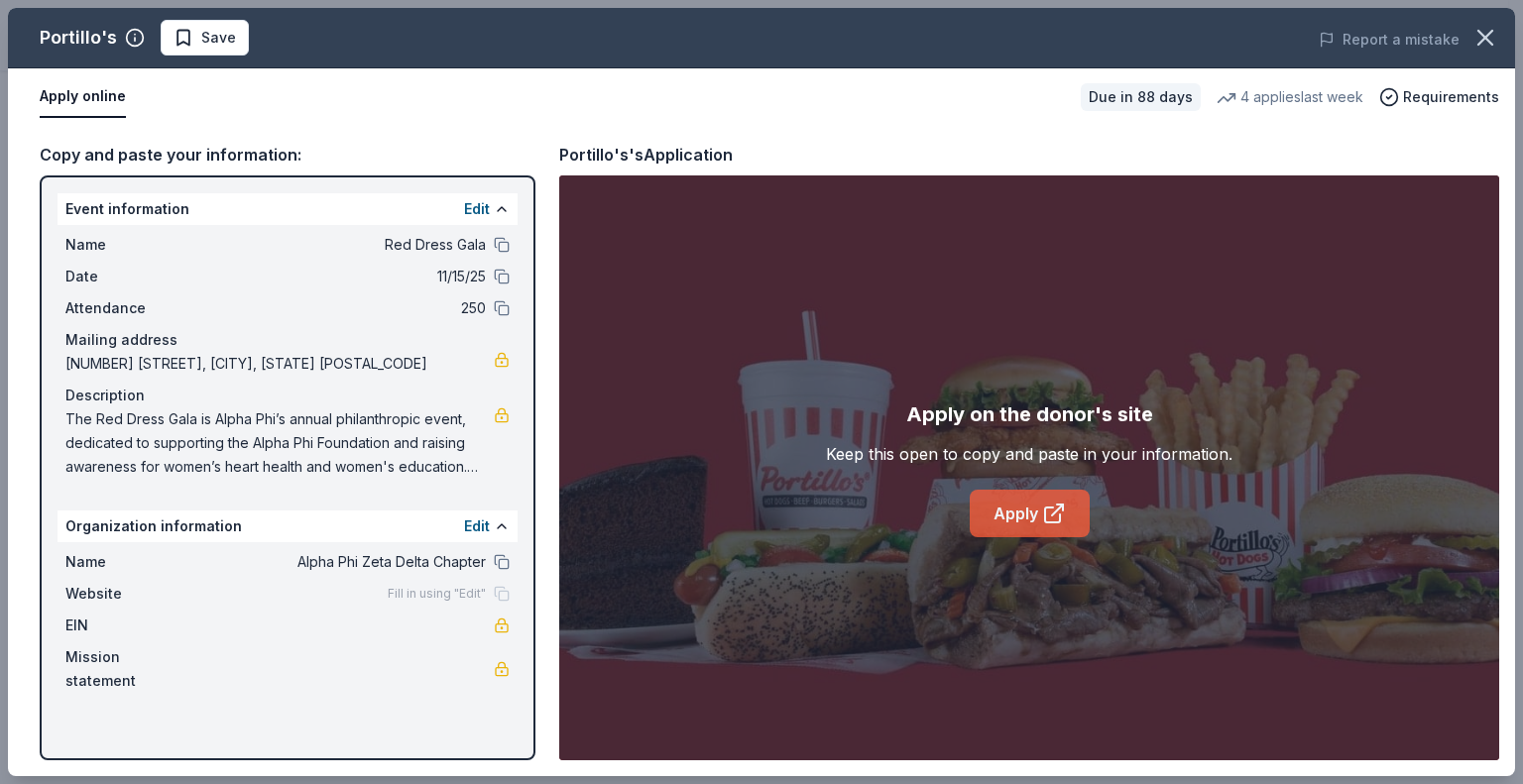 click on "Apply" at bounding box center [1029, 513] 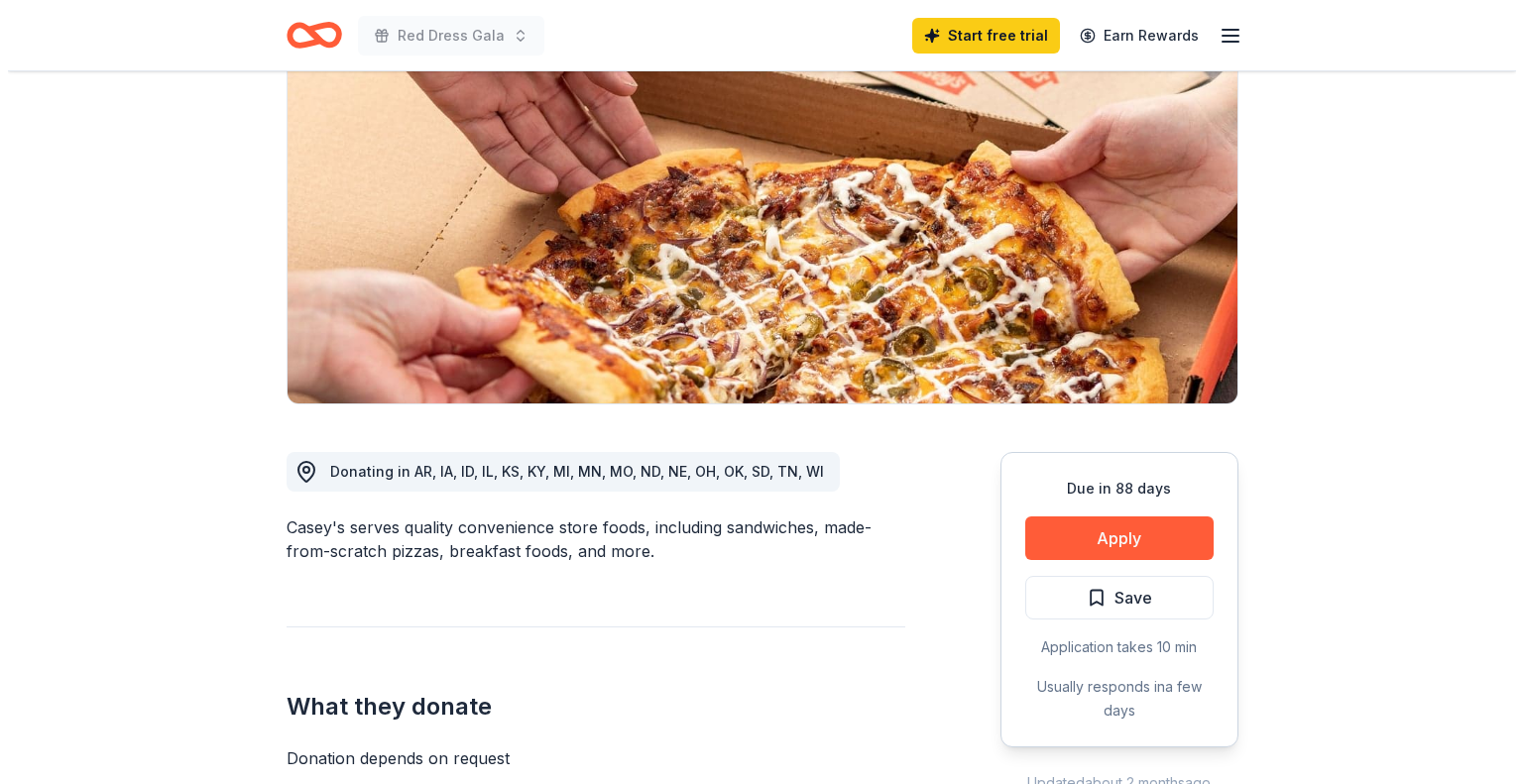 scroll, scrollTop: 198, scrollLeft: 0, axis: vertical 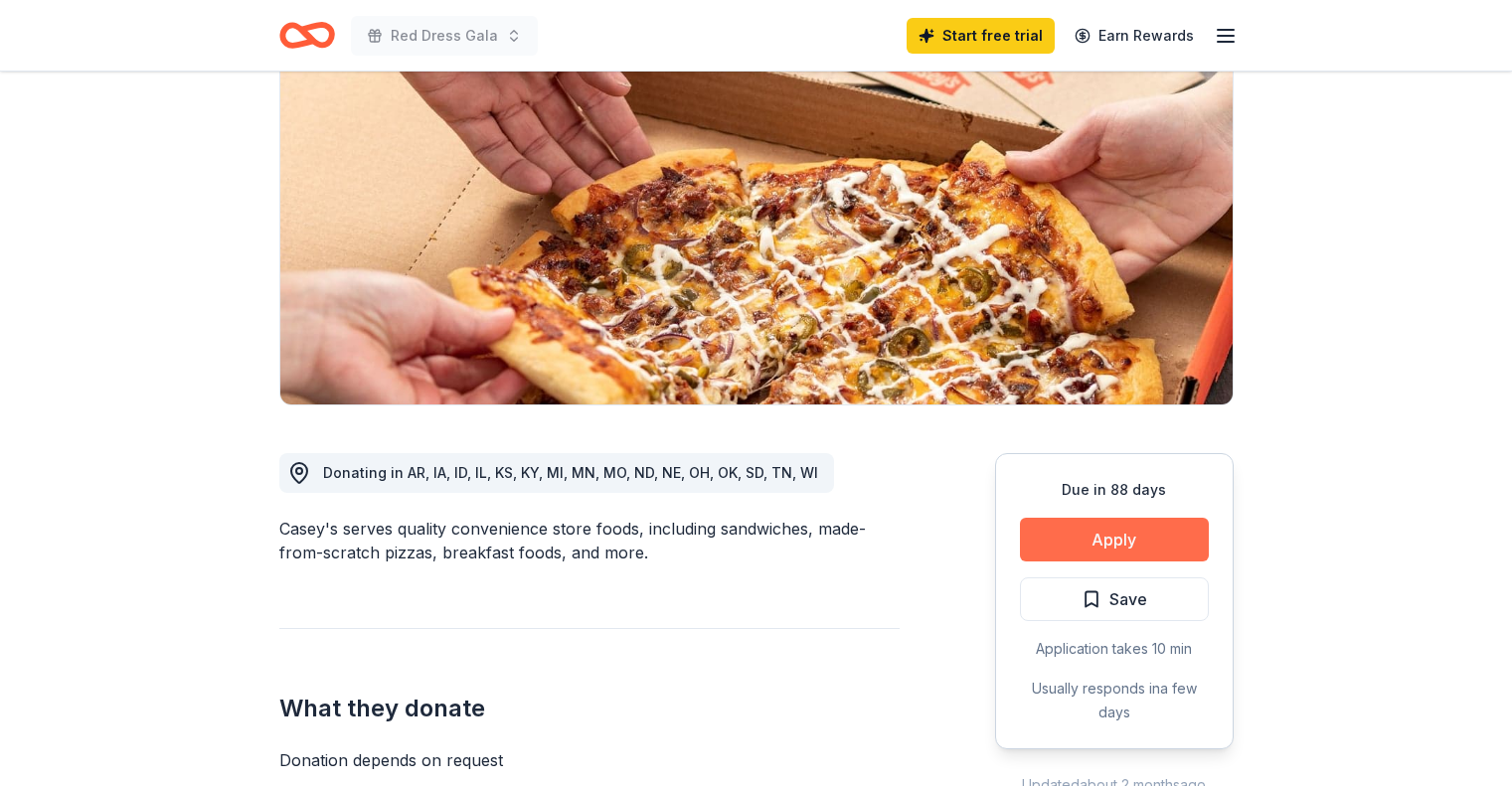 click on "Apply" at bounding box center (1114, 540) 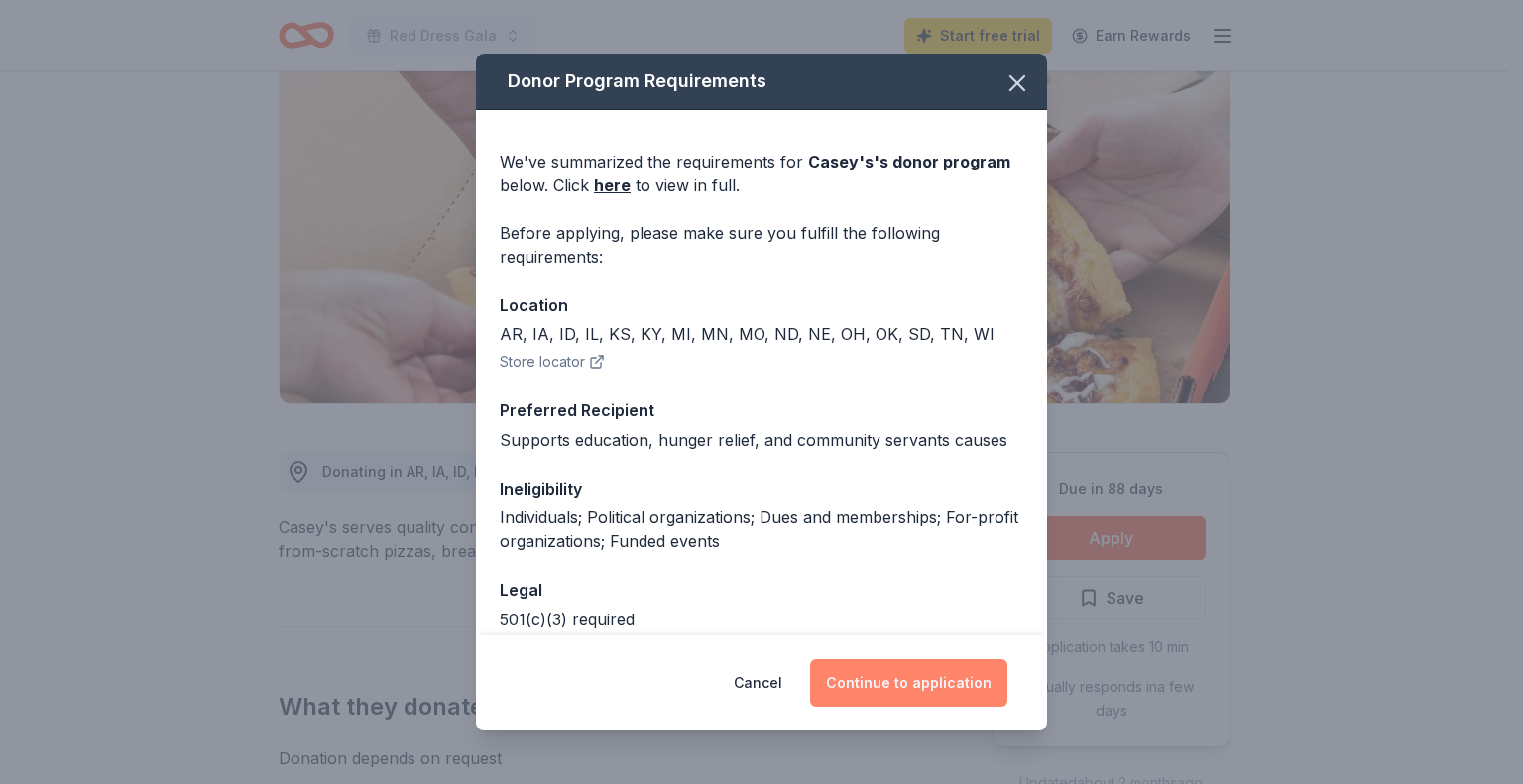 click on "Continue to application" at bounding box center [908, 683] 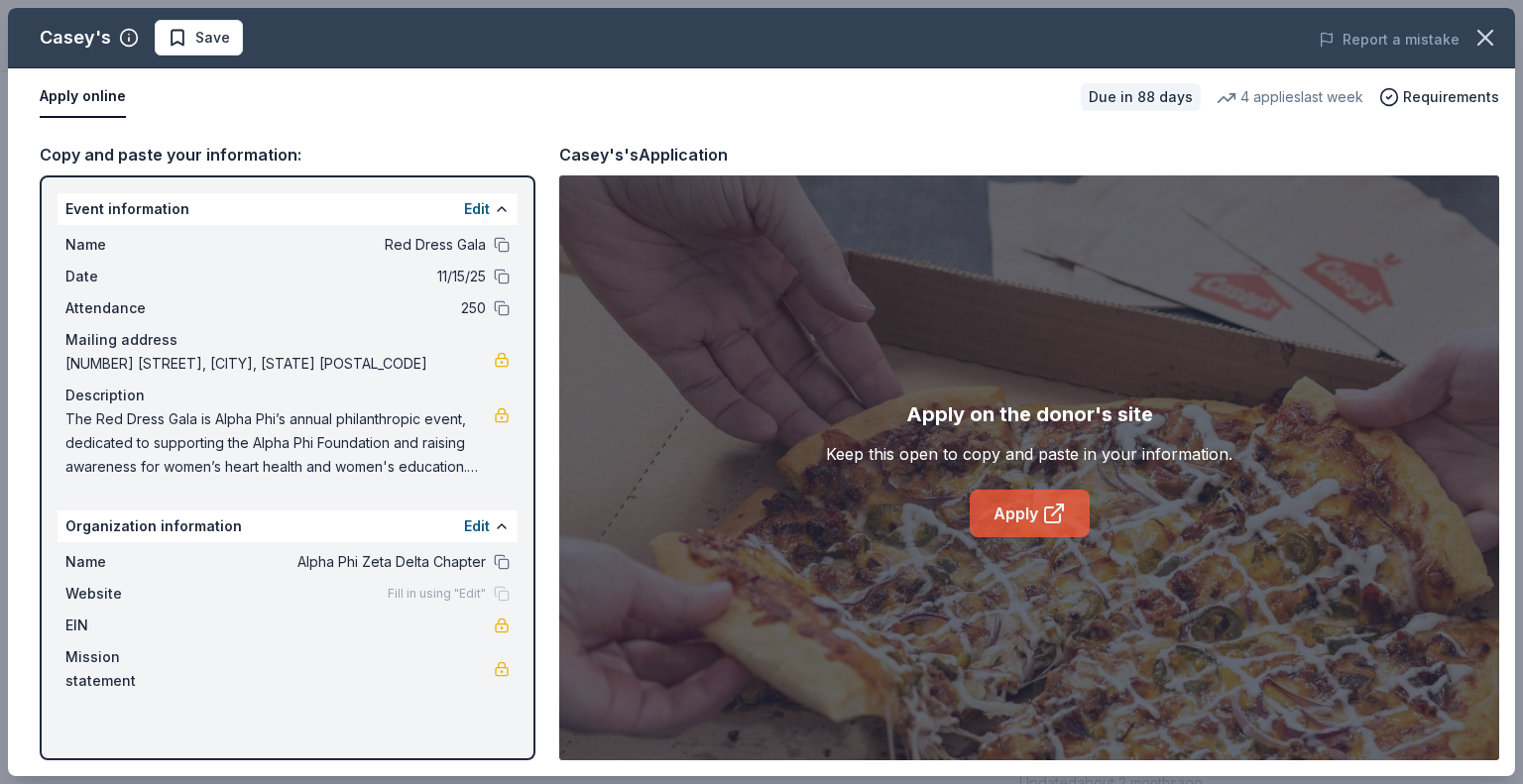 click 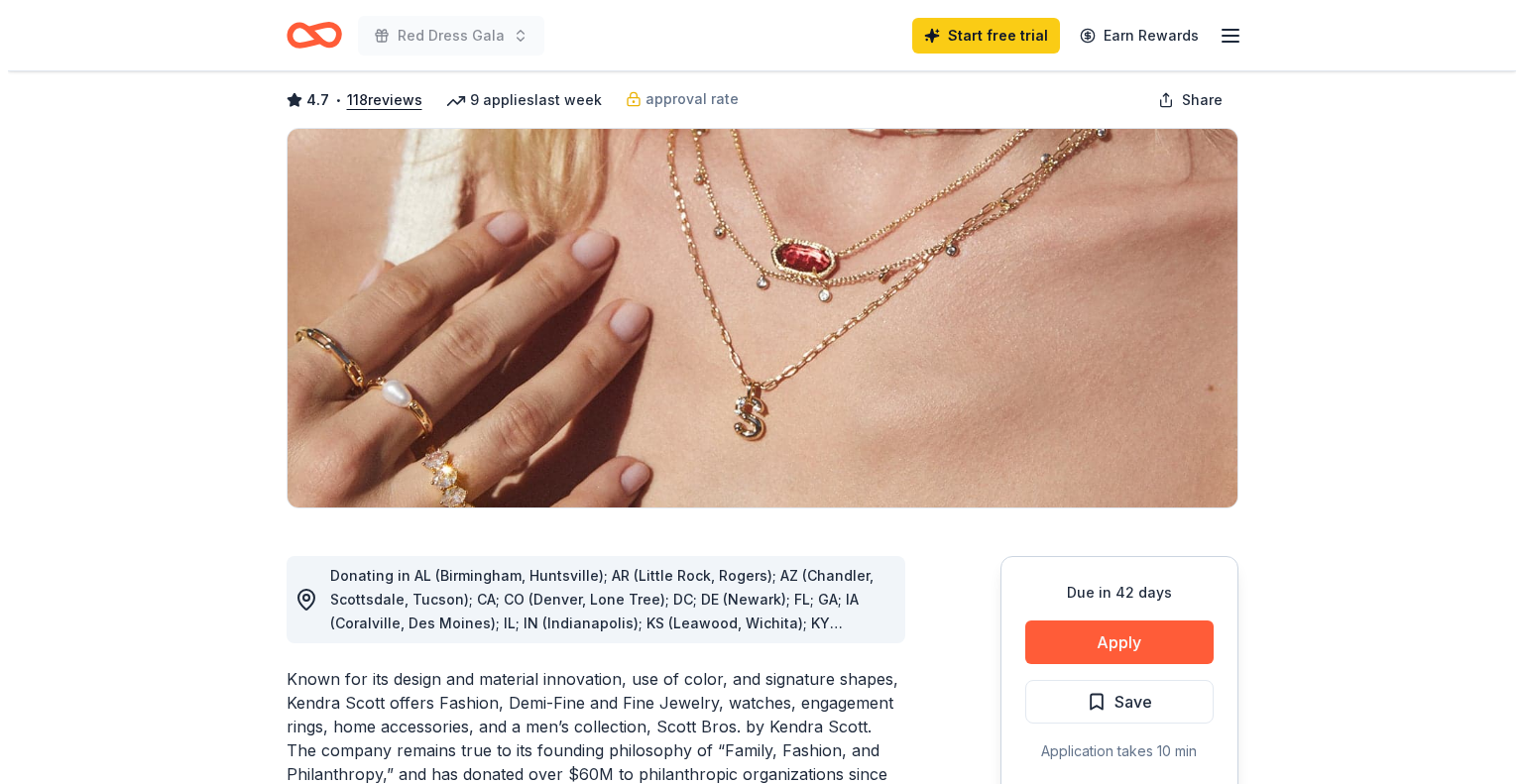 scroll, scrollTop: 99, scrollLeft: 0, axis: vertical 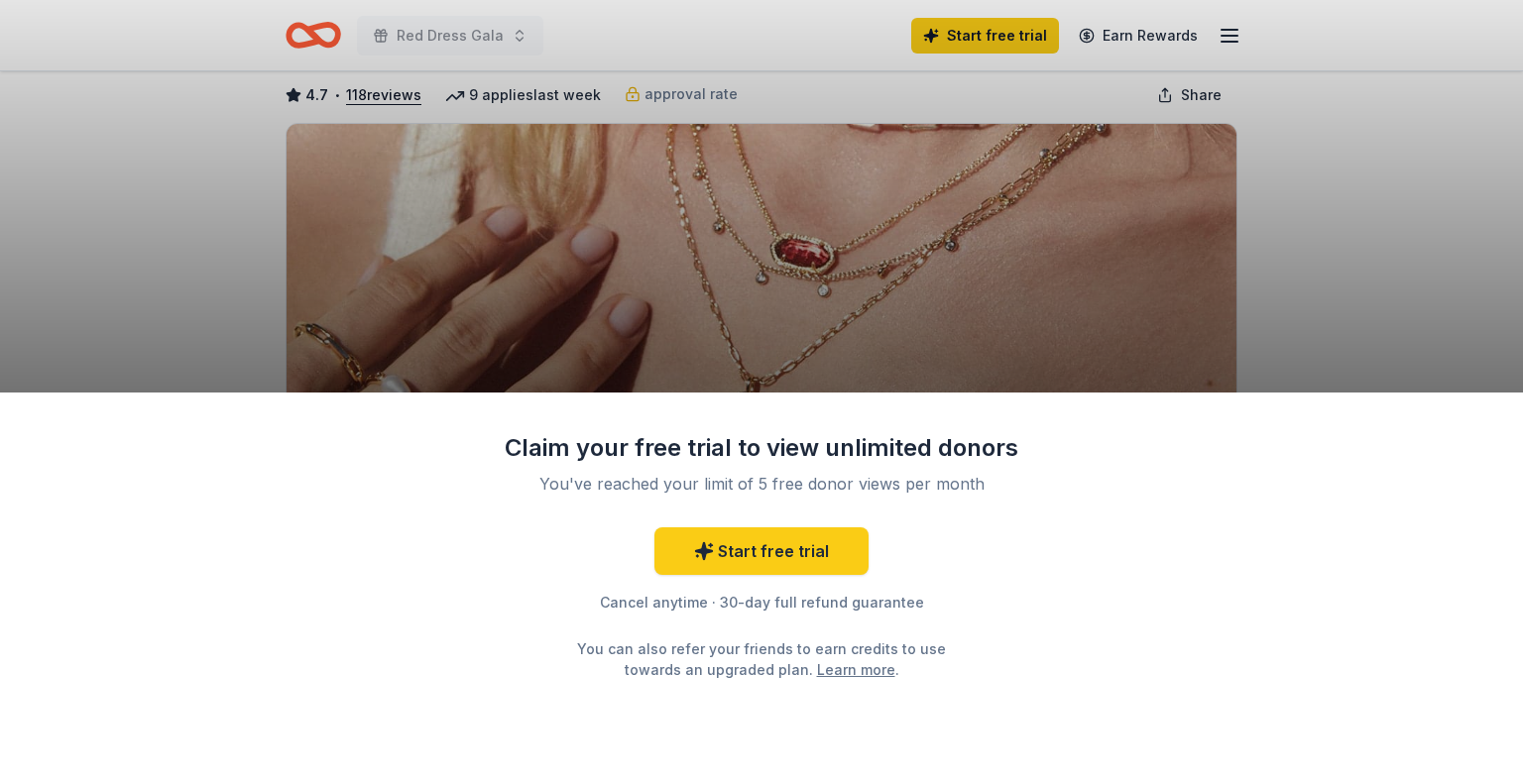 click on "Claim your free trial to view unlimited donors You've reached your limit of 5 free donor views per month Start free  trial Cancel anytime · 30-day full refund guarantee You can also refer your friends to earn credits to use towards an upgraded plan.   Learn more ." at bounding box center [762, 392] 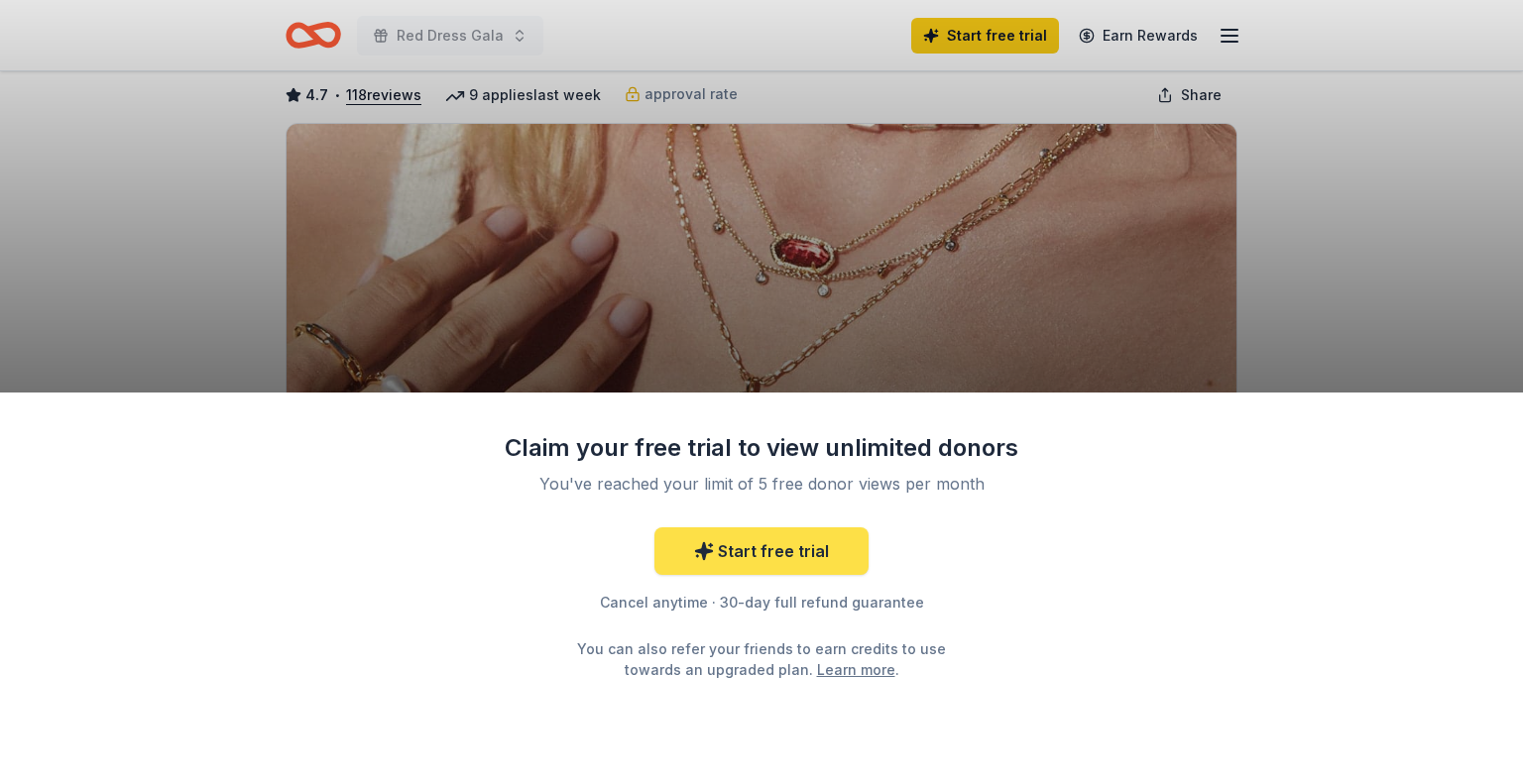 click on "Start free  trial" at bounding box center (762, 551) 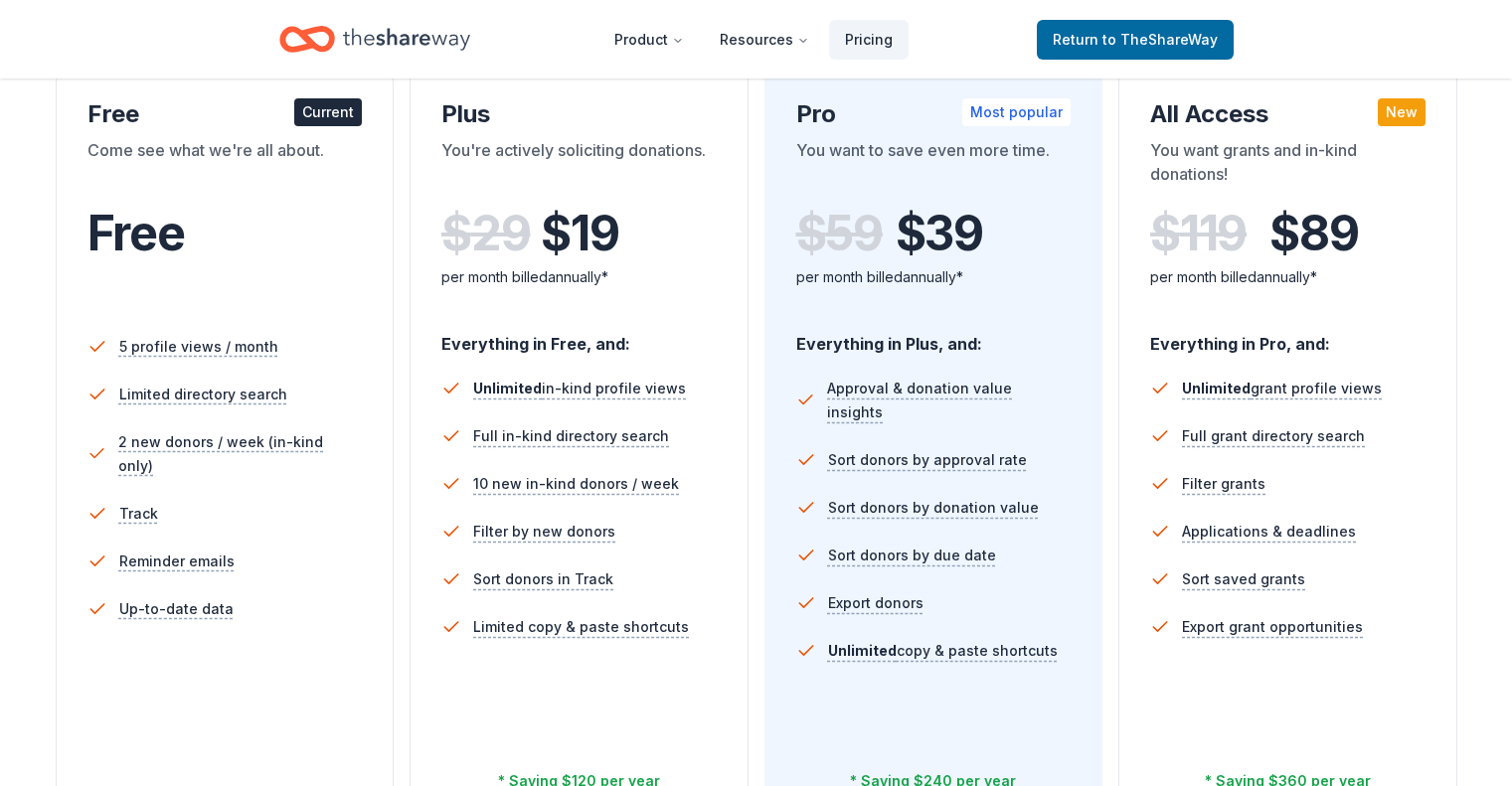 scroll, scrollTop: 397, scrollLeft: 0, axis: vertical 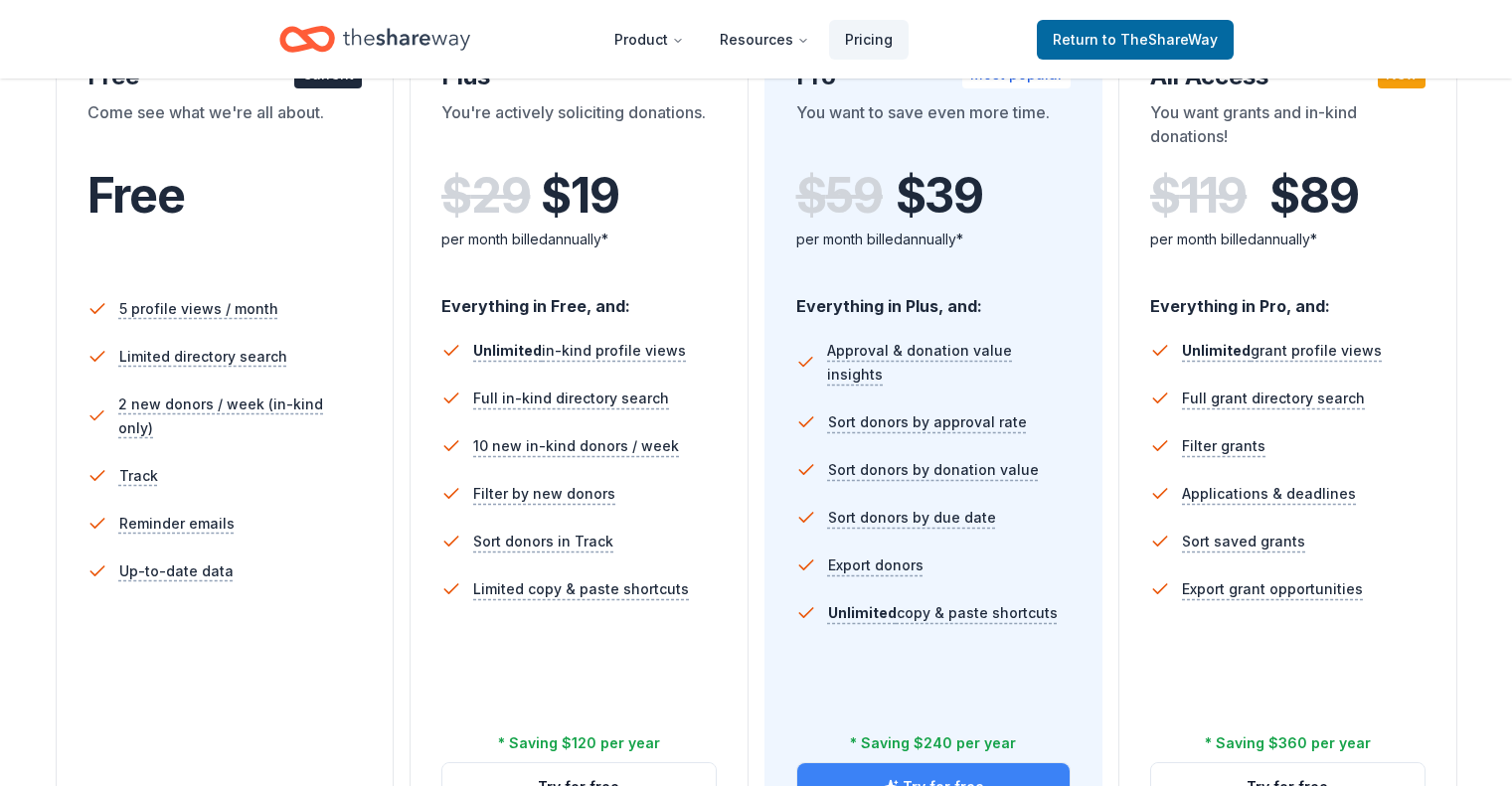 click on "Try for free" at bounding box center (933, 787) 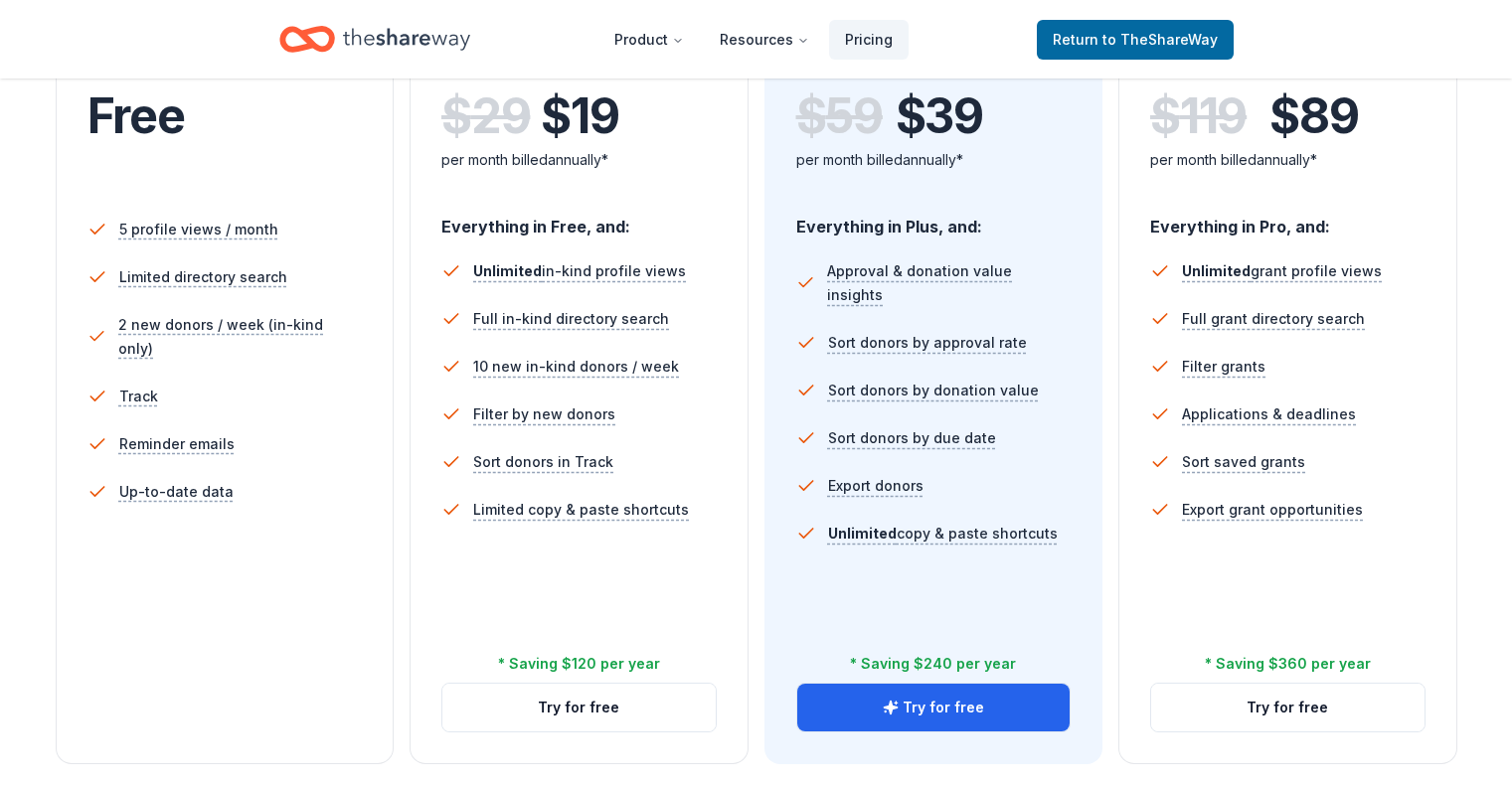 scroll, scrollTop: 497, scrollLeft: 0, axis: vertical 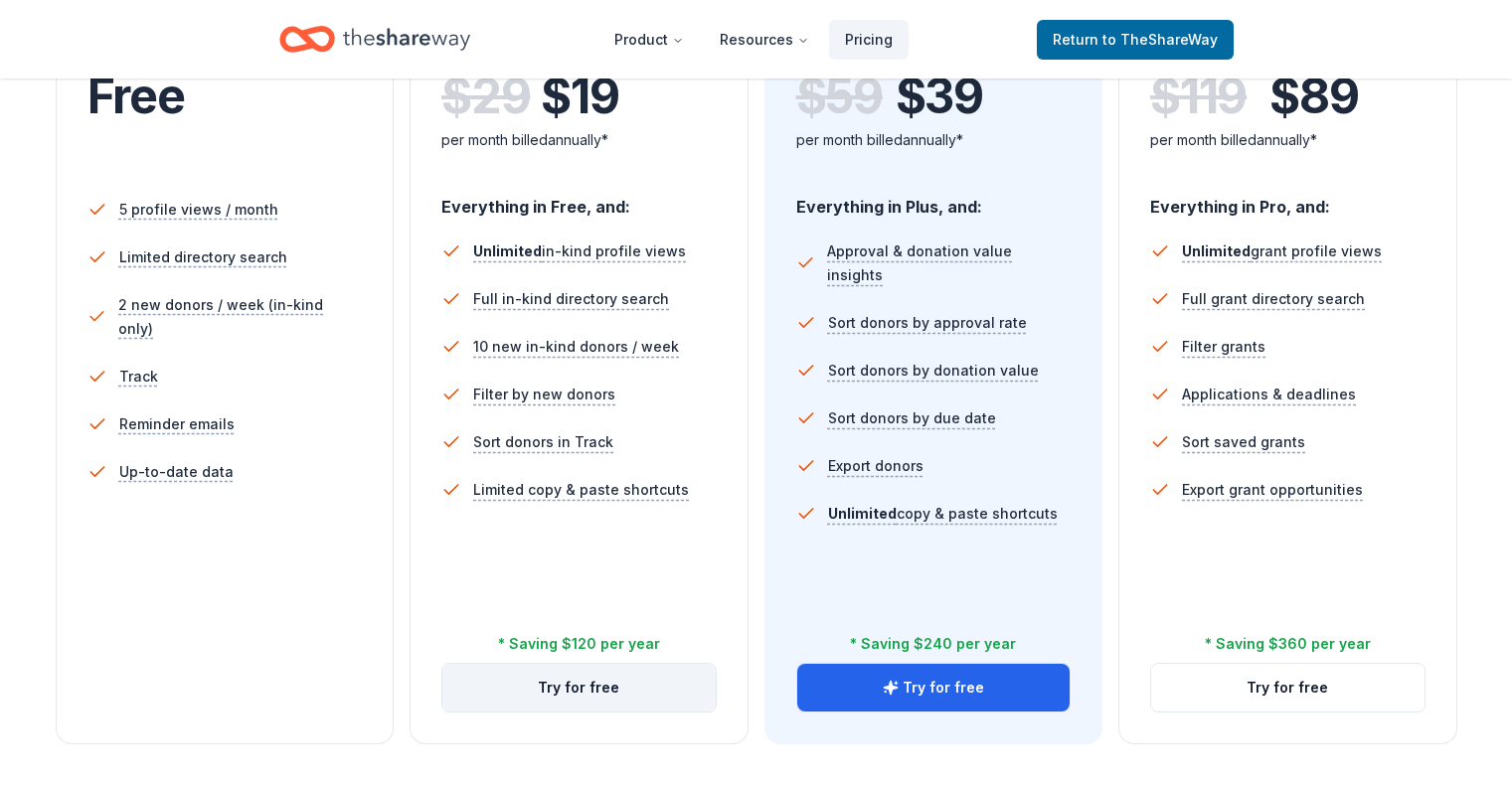 click on "Try for free" at bounding box center [579, 688] 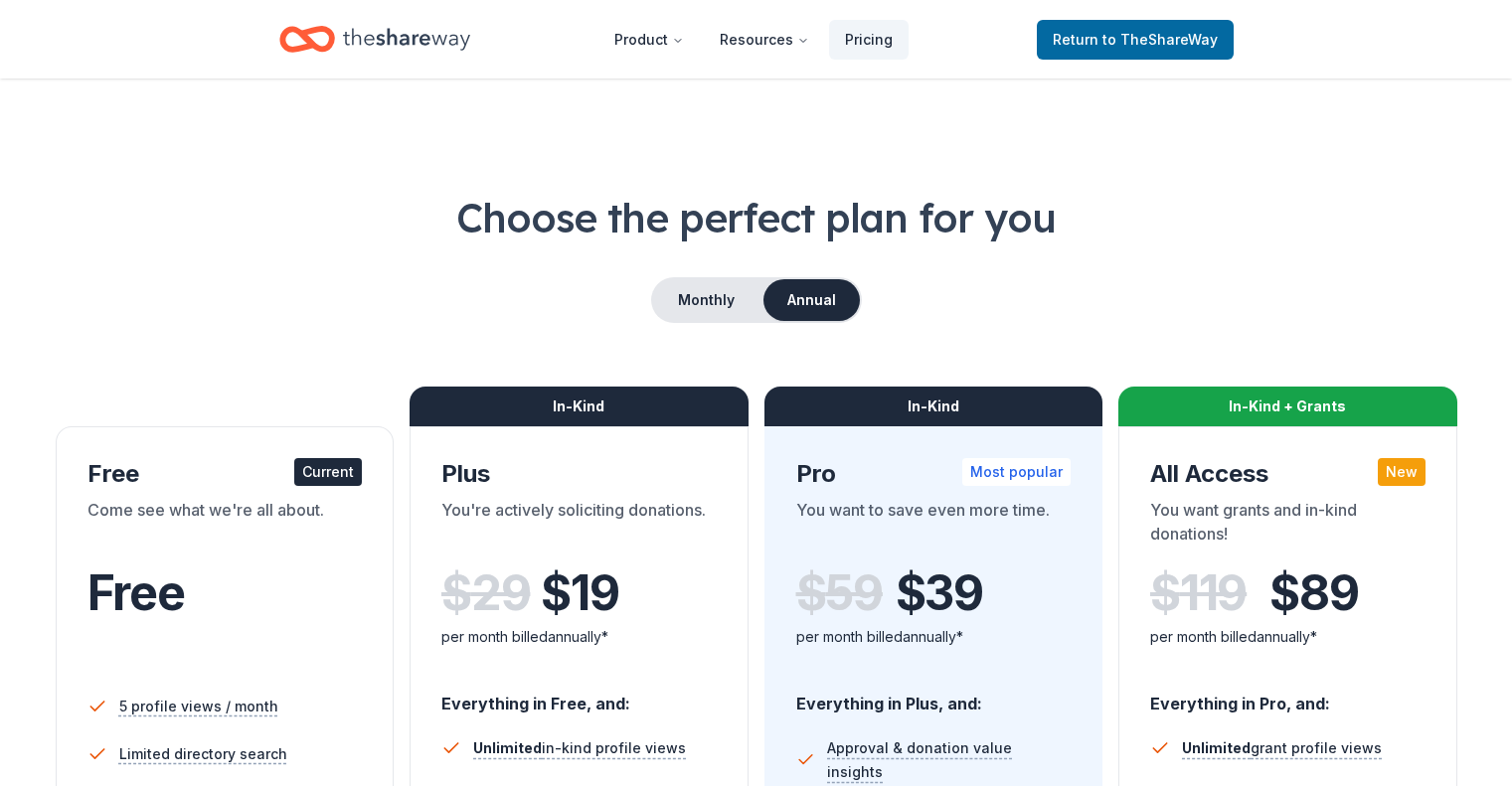 scroll, scrollTop: 0, scrollLeft: 0, axis: both 